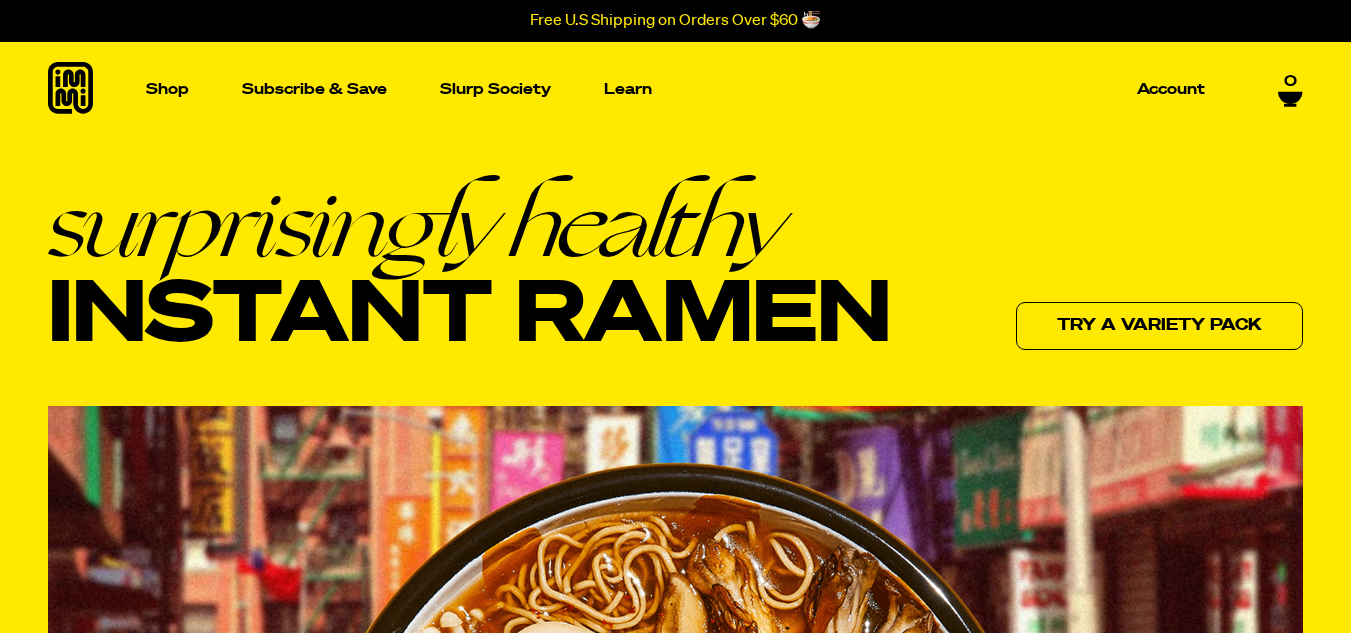 scroll, scrollTop: 0, scrollLeft: 0, axis: both 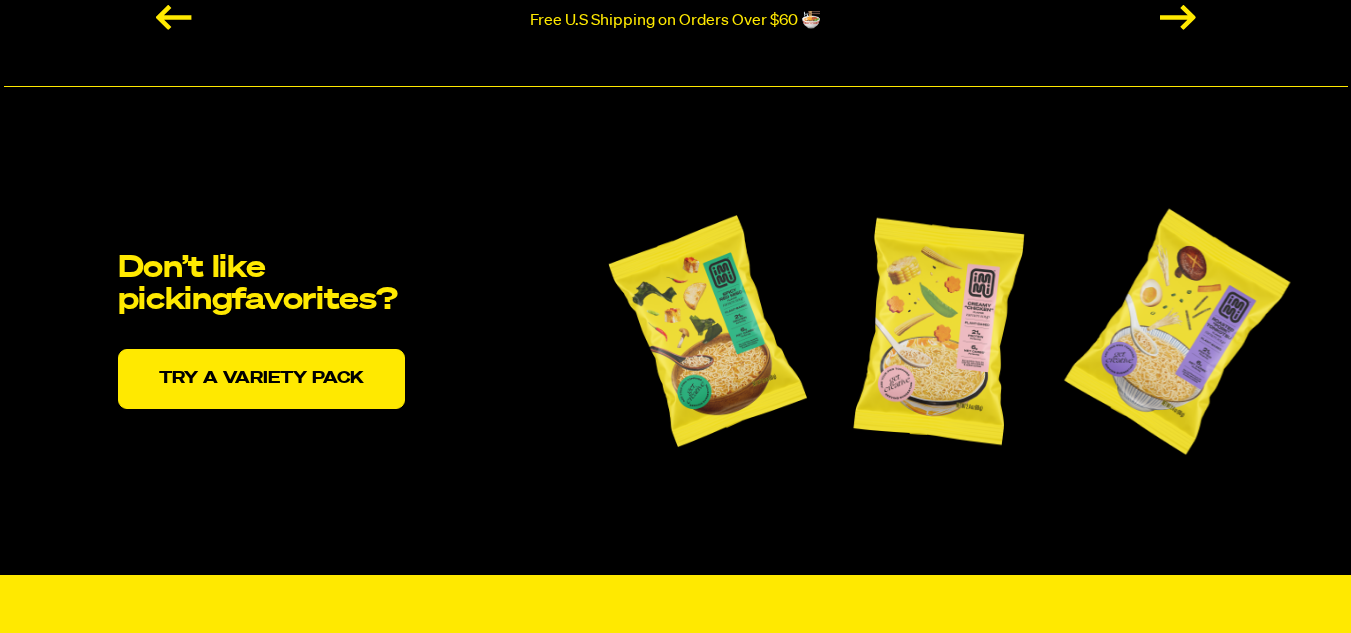 click at bounding box center [707, 331] 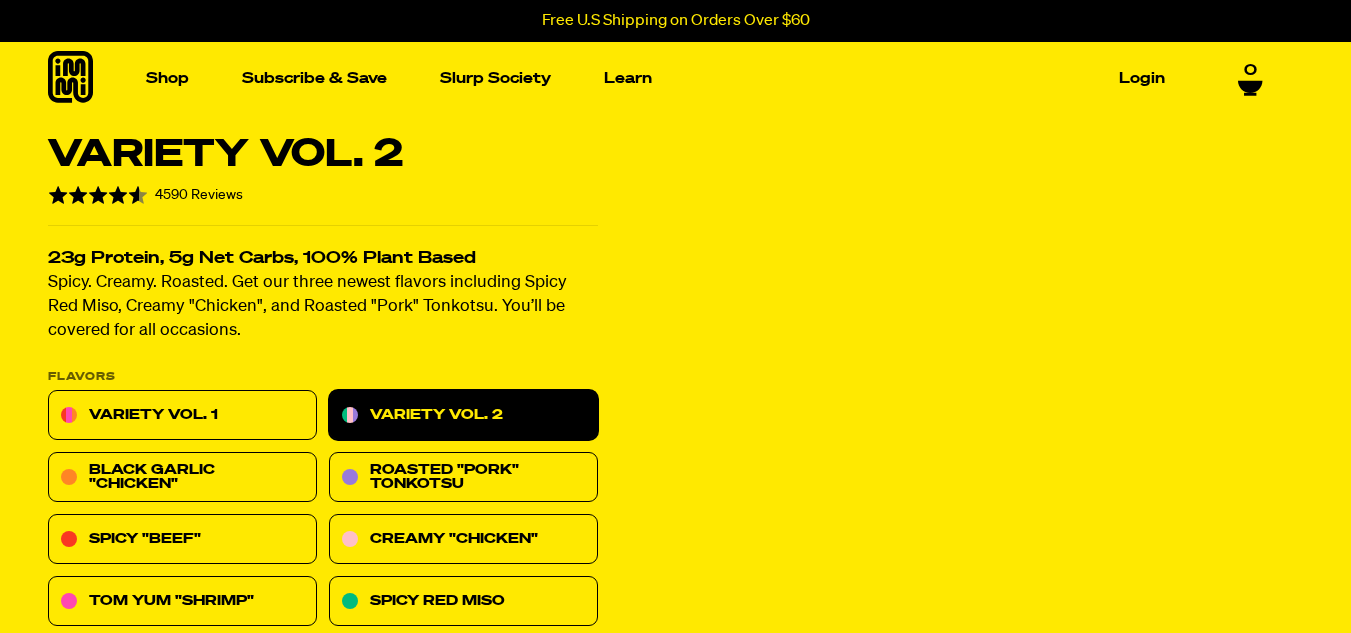 scroll, scrollTop: 0, scrollLeft: 0, axis: both 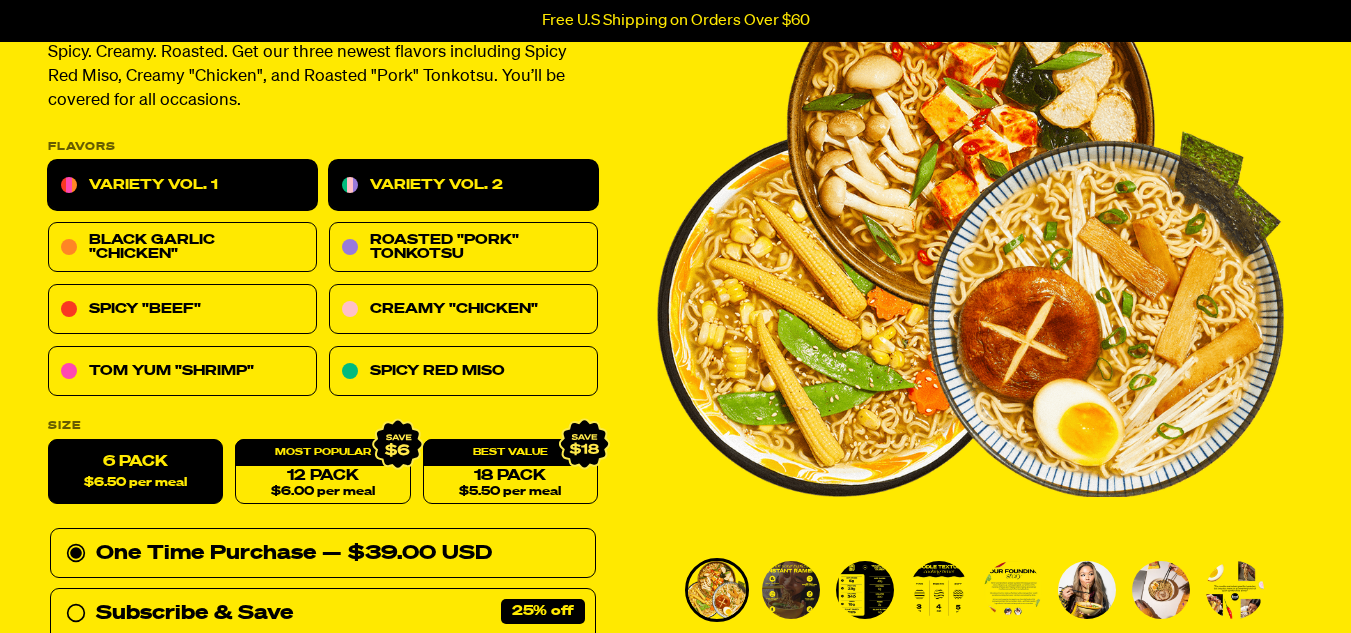 click on "Variety Vol. 1" at bounding box center (182, 186) 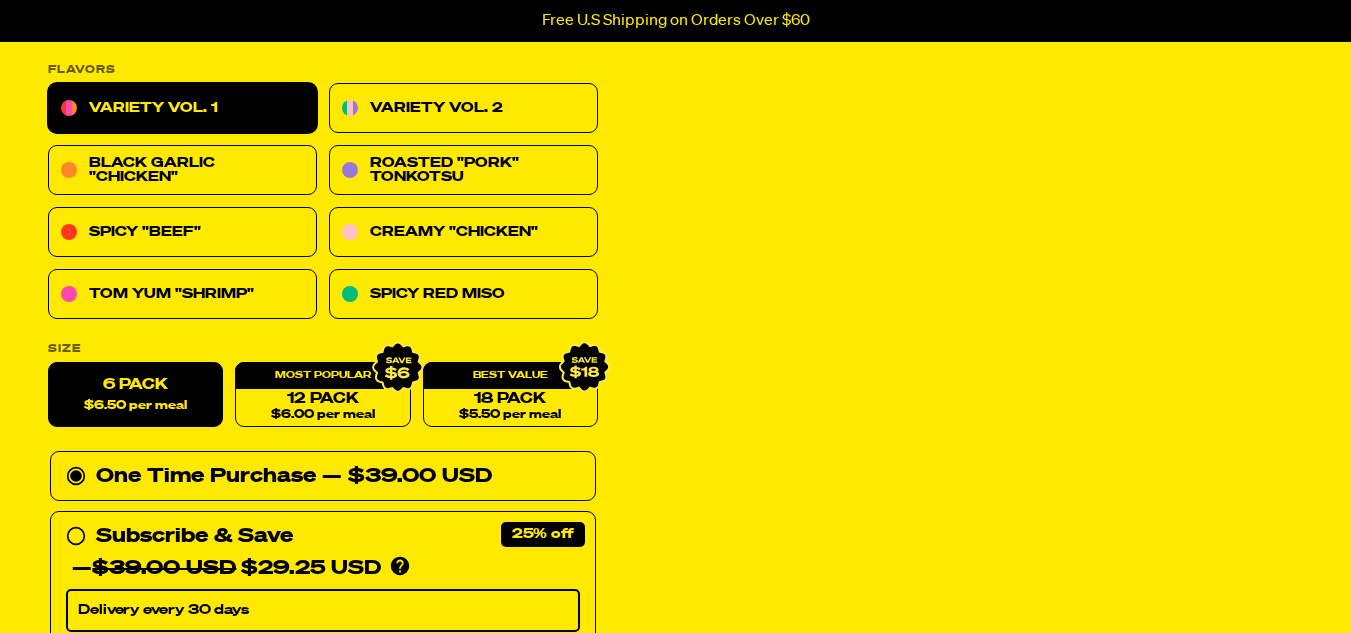 scroll, scrollTop: 307, scrollLeft: 0, axis: vertical 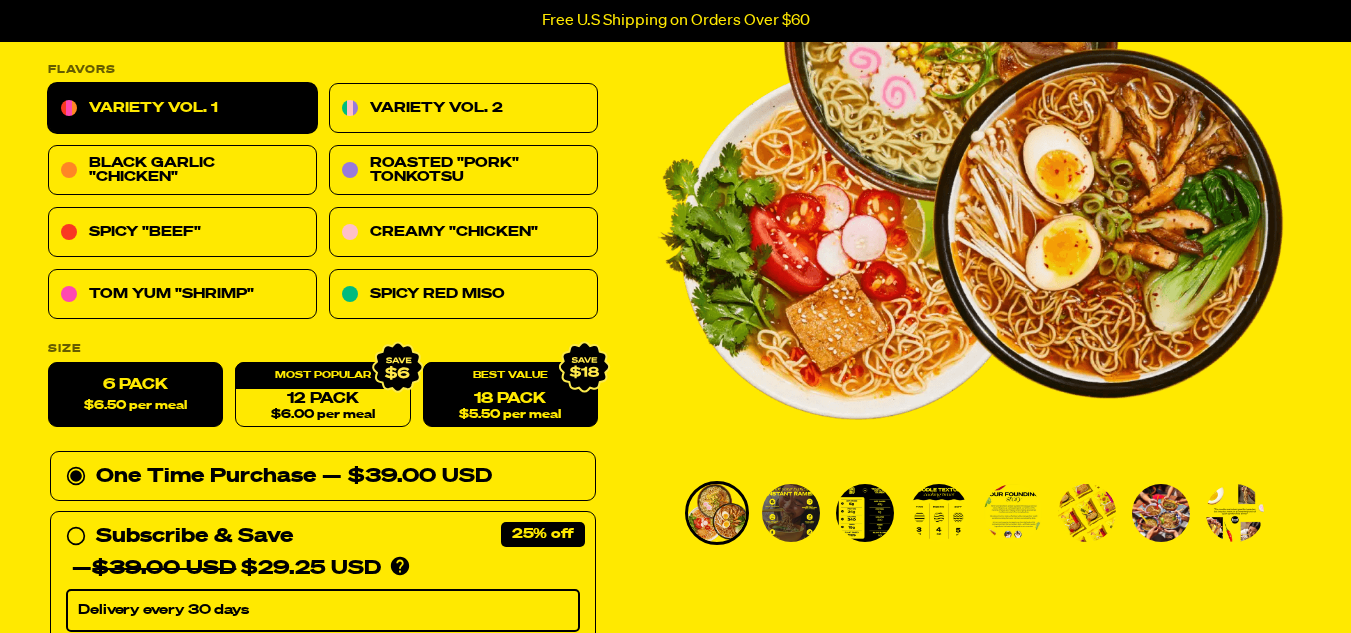 click on "18 Pack  $5.50 per meal" at bounding box center [510, 395] 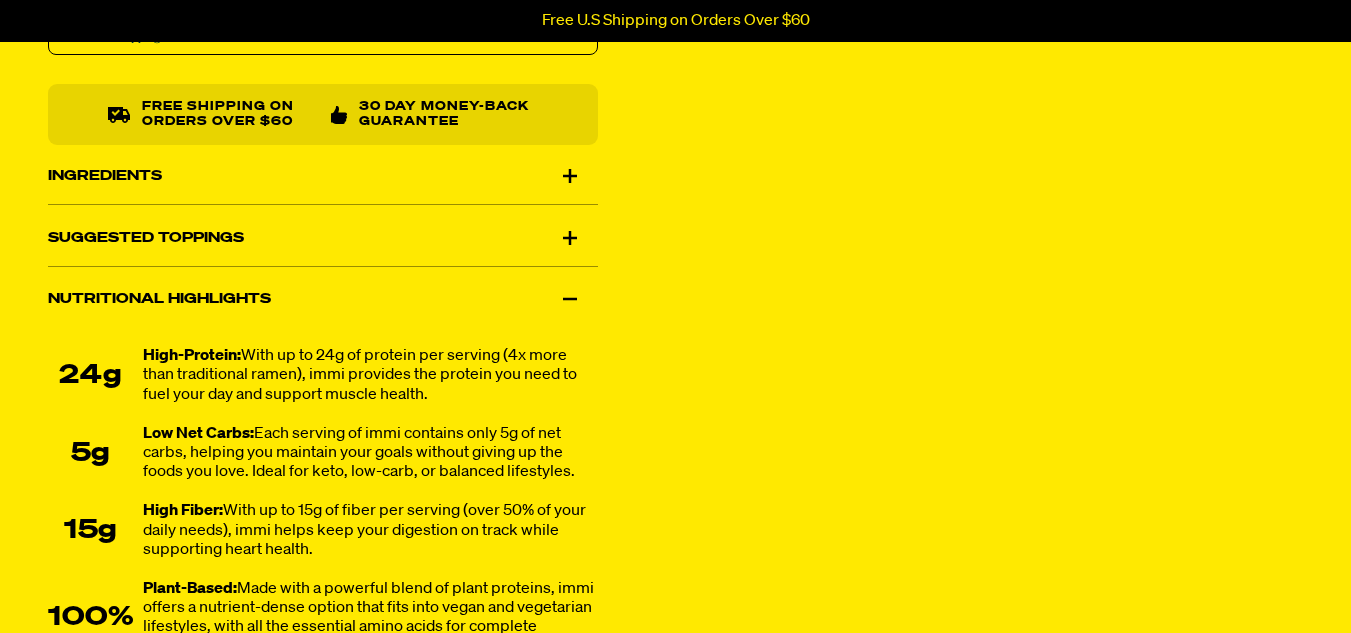 scroll, scrollTop: 1116, scrollLeft: 0, axis: vertical 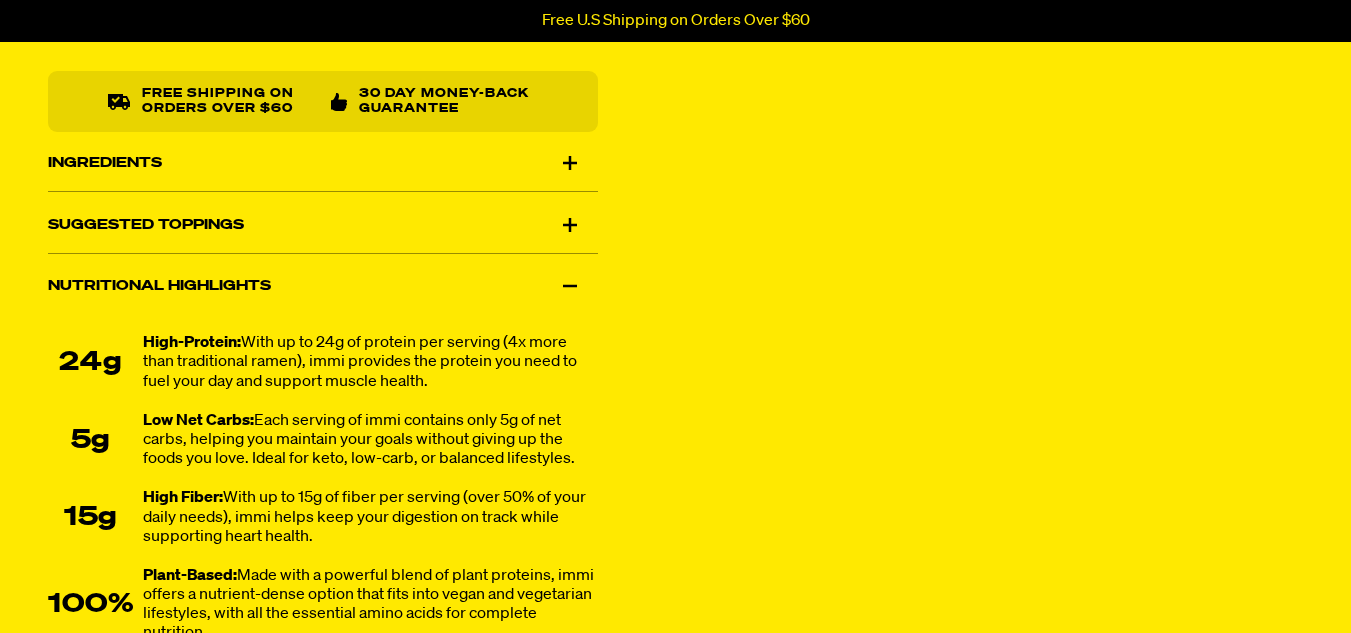click on "Ingredients" at bounding box center (323, 164) 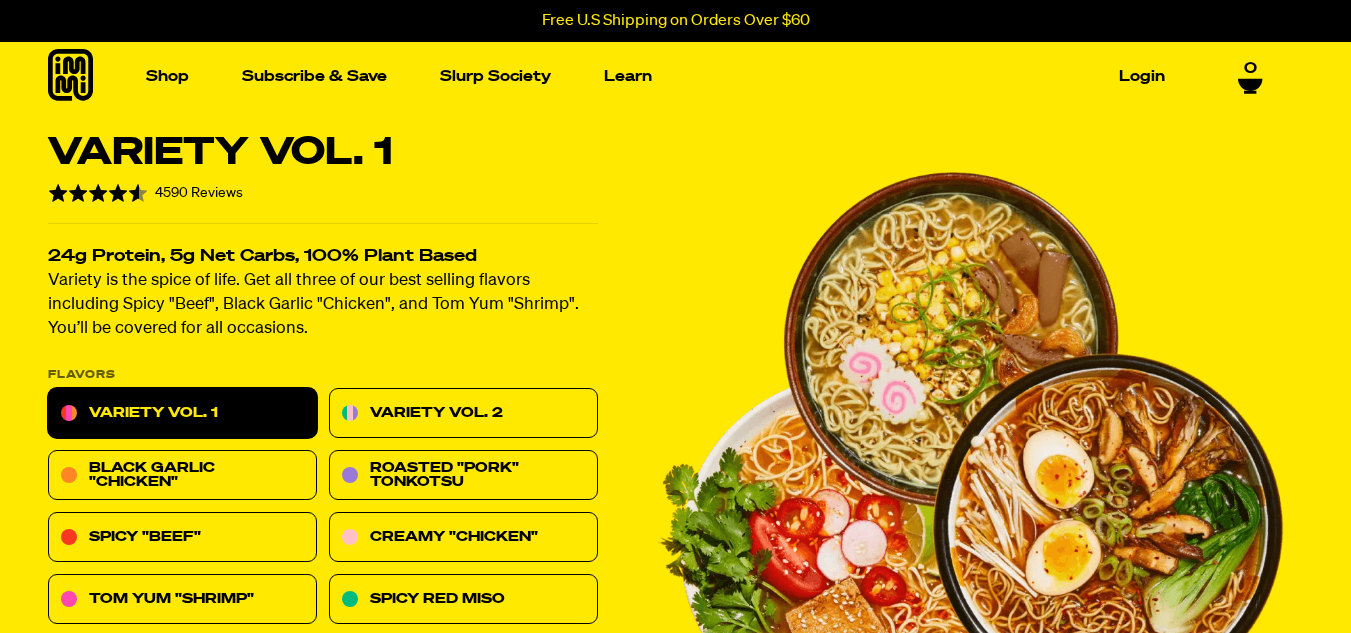 scroll, scrollTop: 0, scrollLeft: 0, axis: both 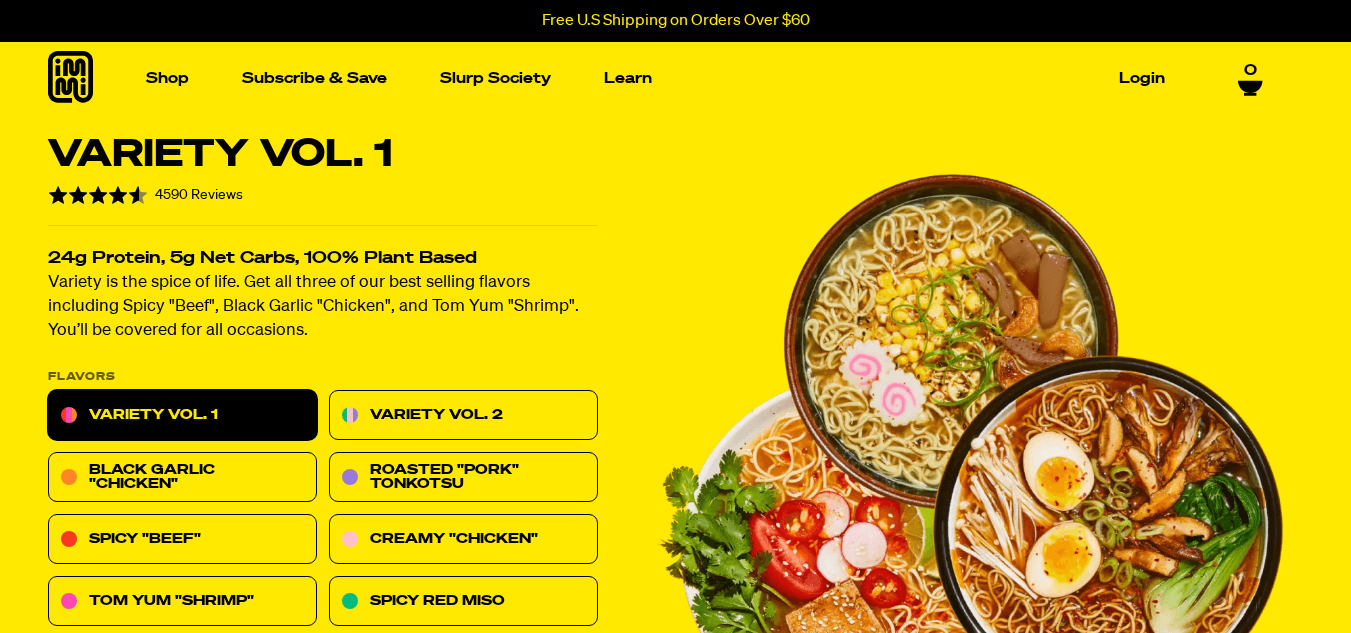 click at bounding box center [971, 450] 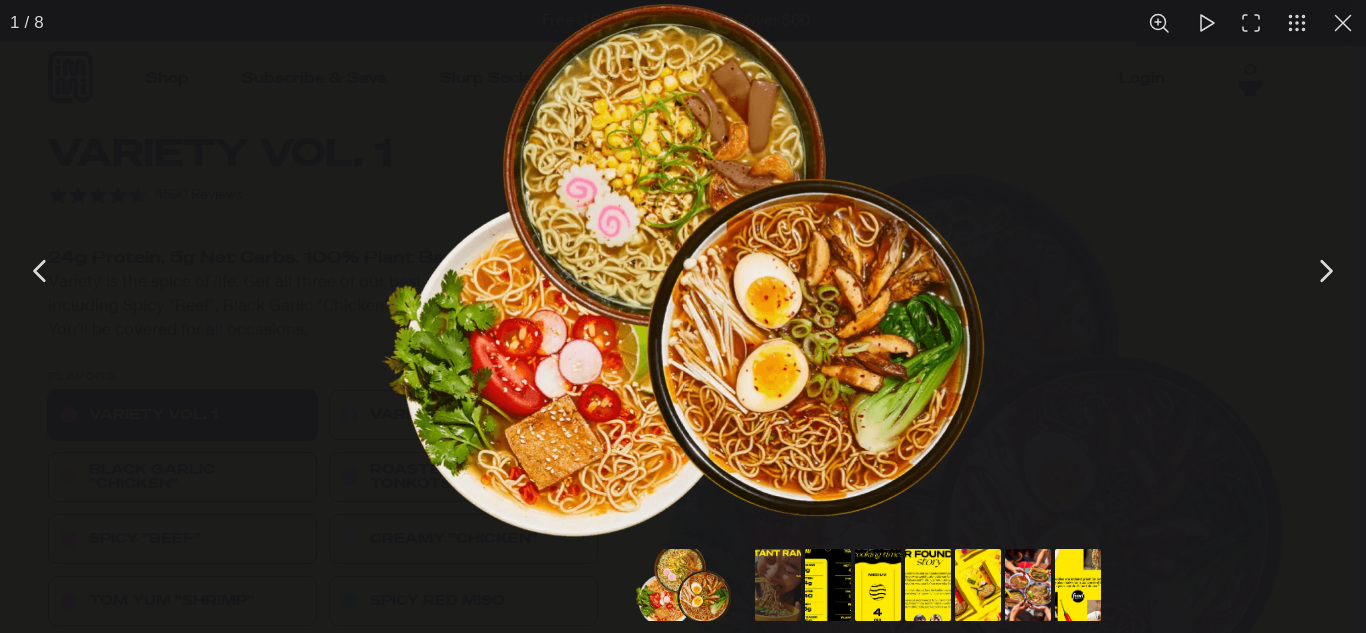 click at bounding box center [41, 271] 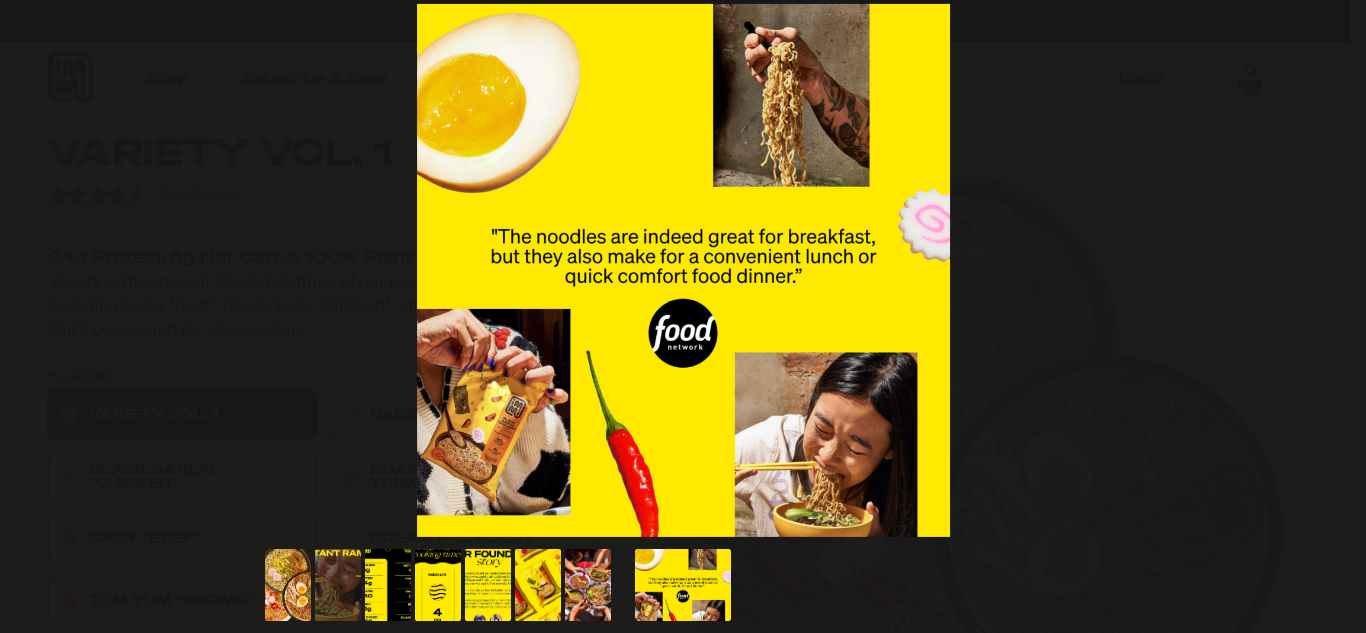 click at bounding box center (1325, 271) 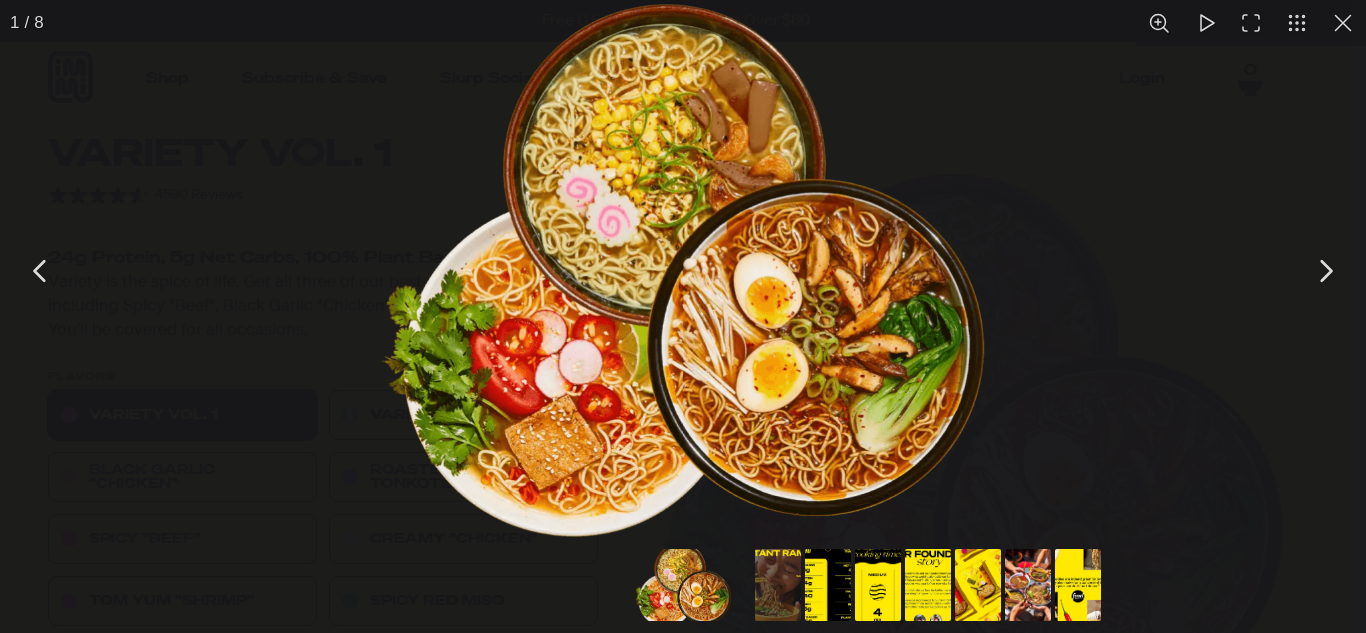 click at bounding box center [41, 271] 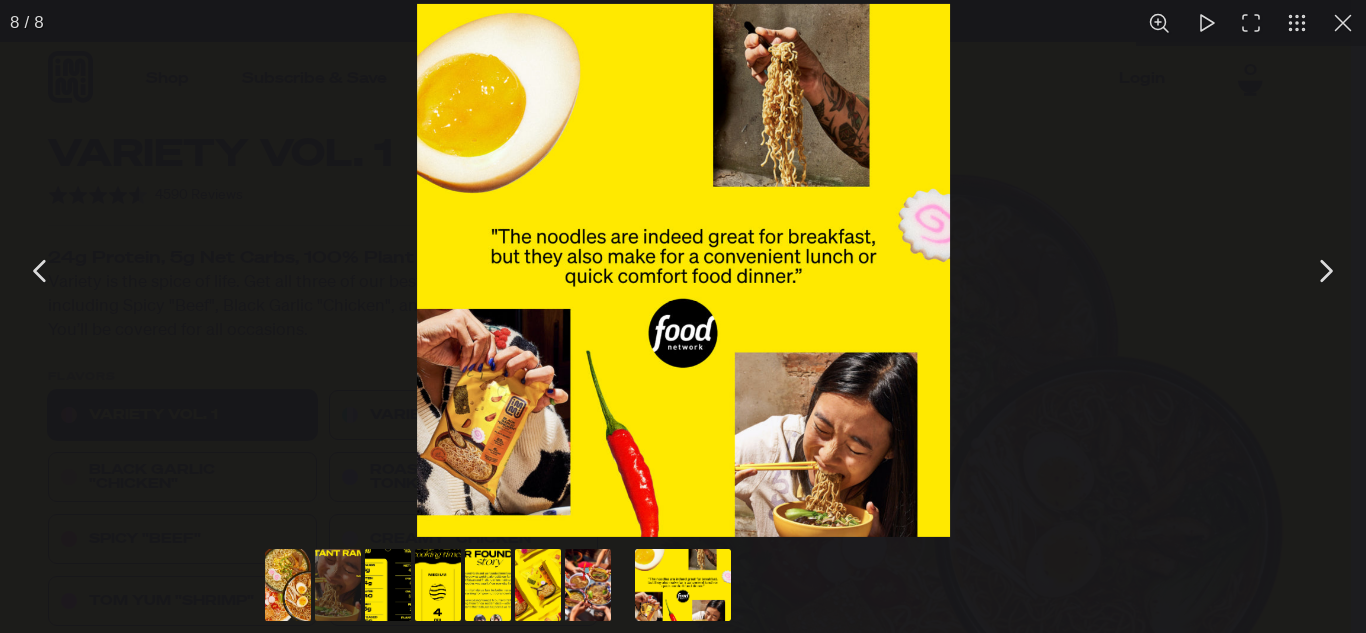 click at bounding box center [1343, 23] 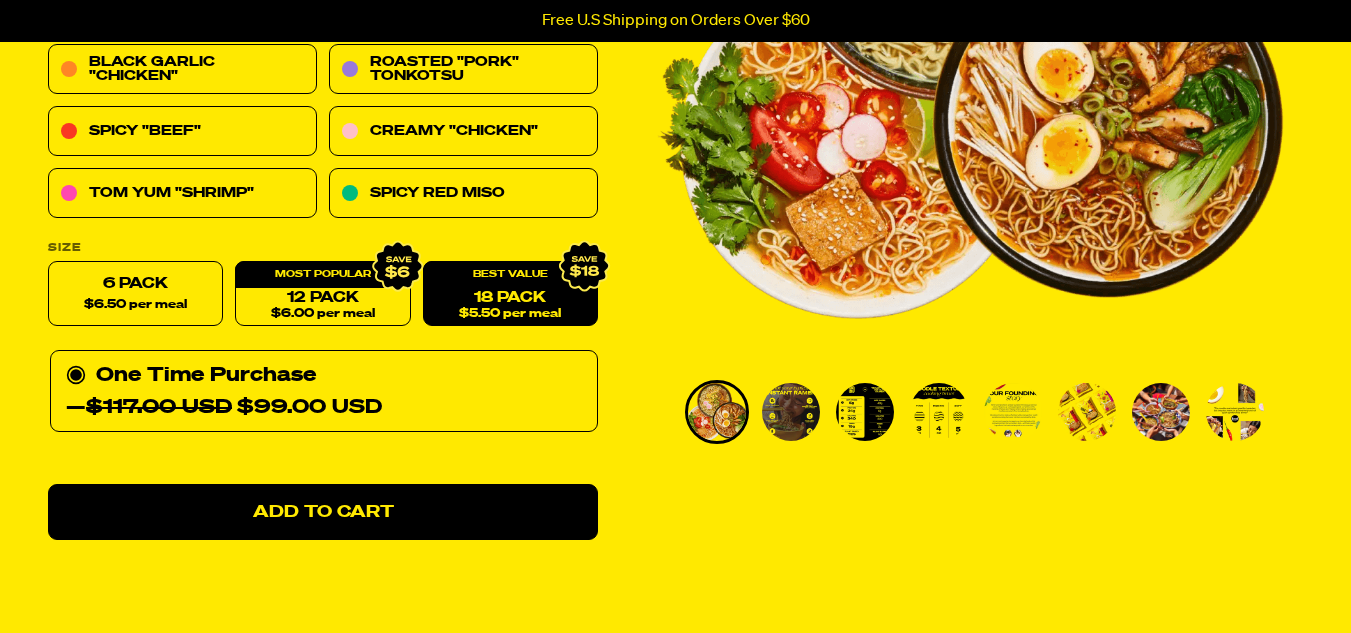 scroll, scrollTop: 417, scrollLeft: 0, axis: vertical 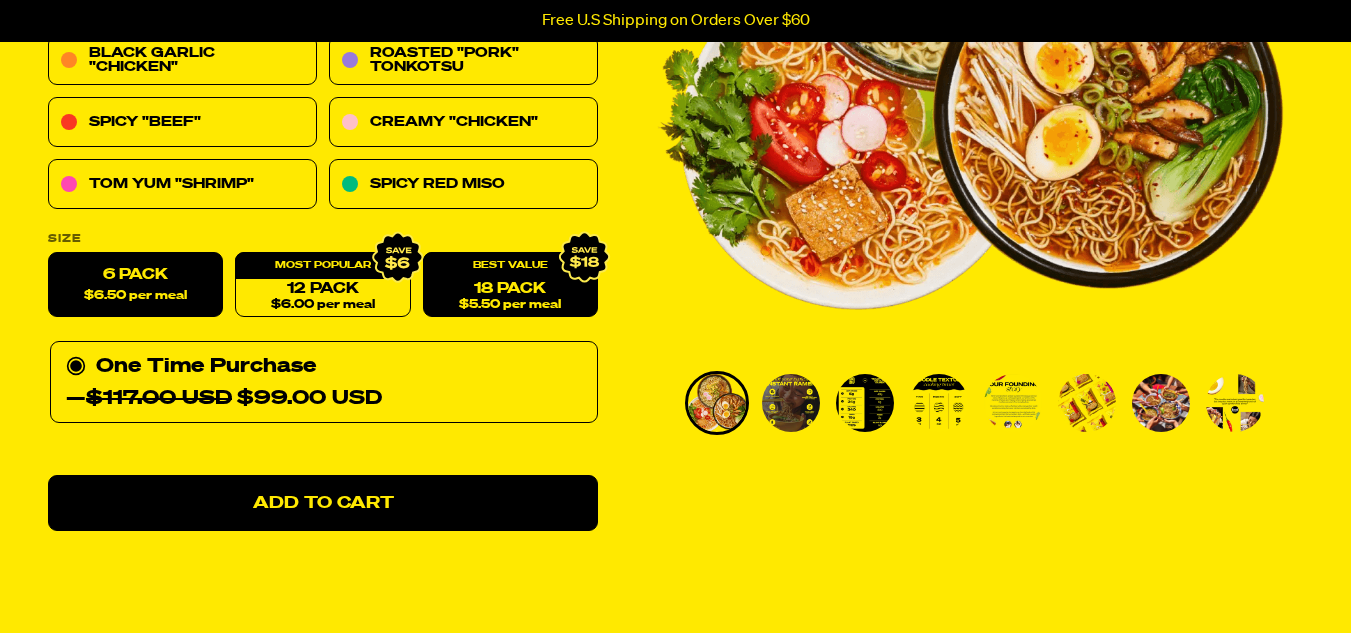 click on "6 Pack $6.50 per meal" at bounding box center [135, 285] 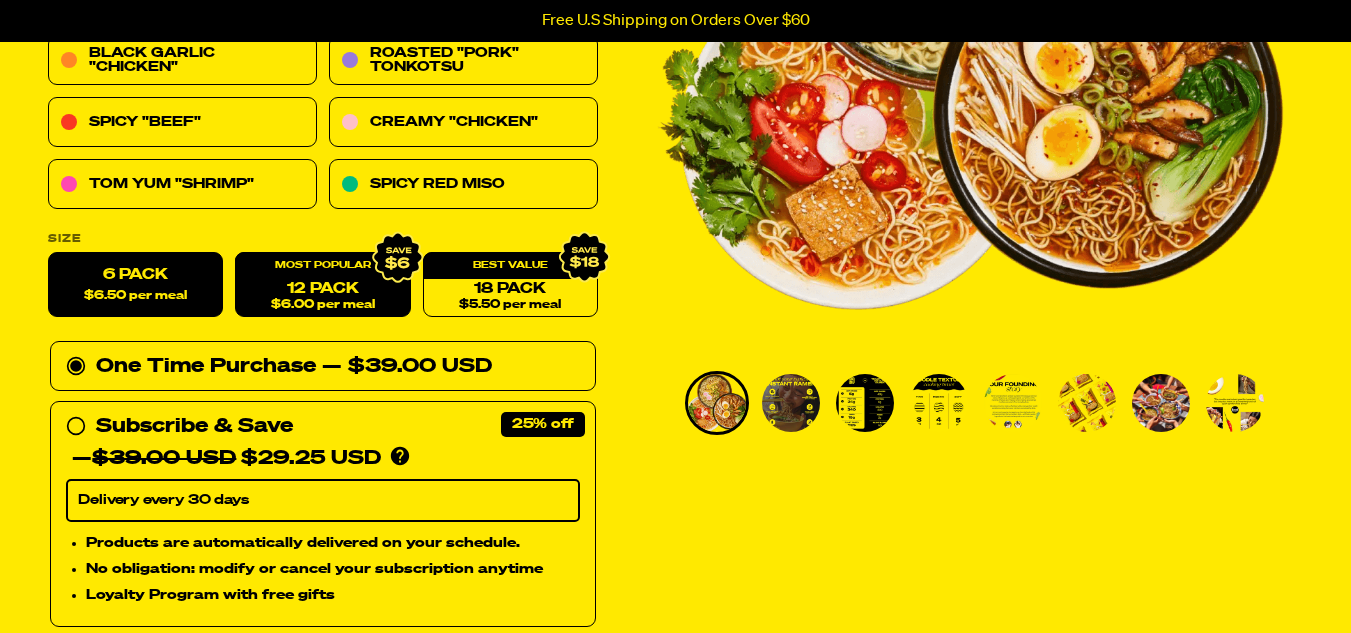 click on "12 Pack  $6.00 per meal" at bounding box center [322, 285] 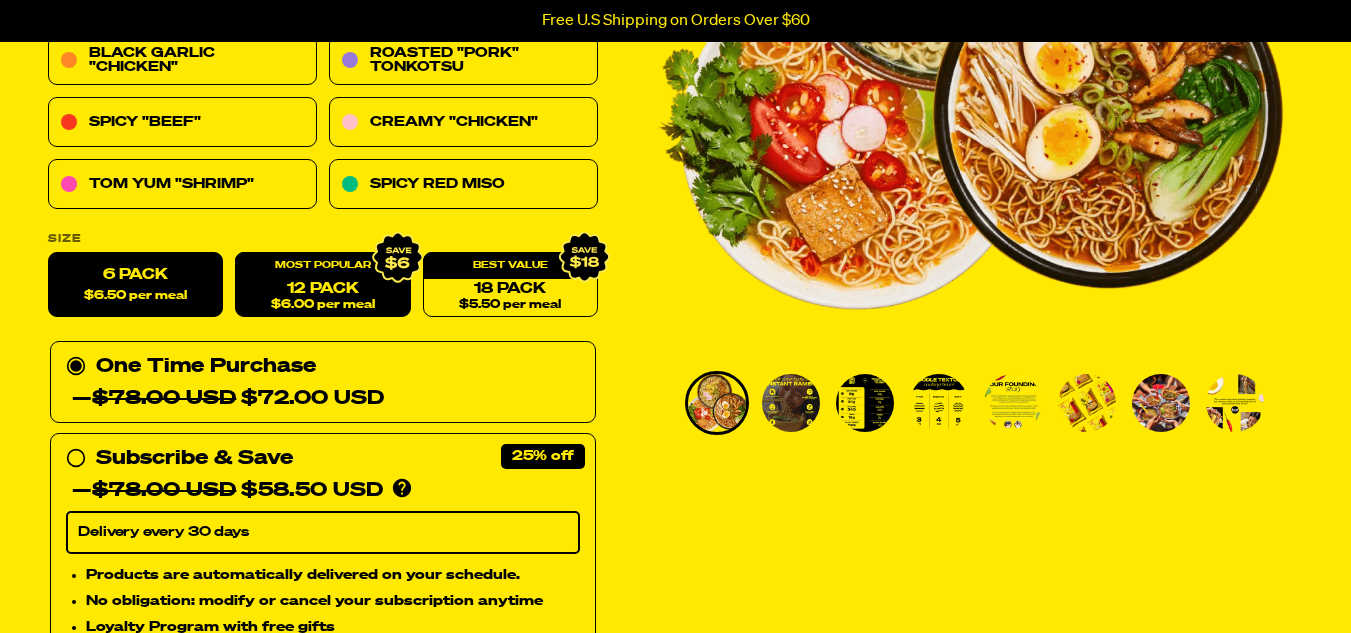 click on "6 Pack $6.50 per meal" at bounding box center [135, 285] 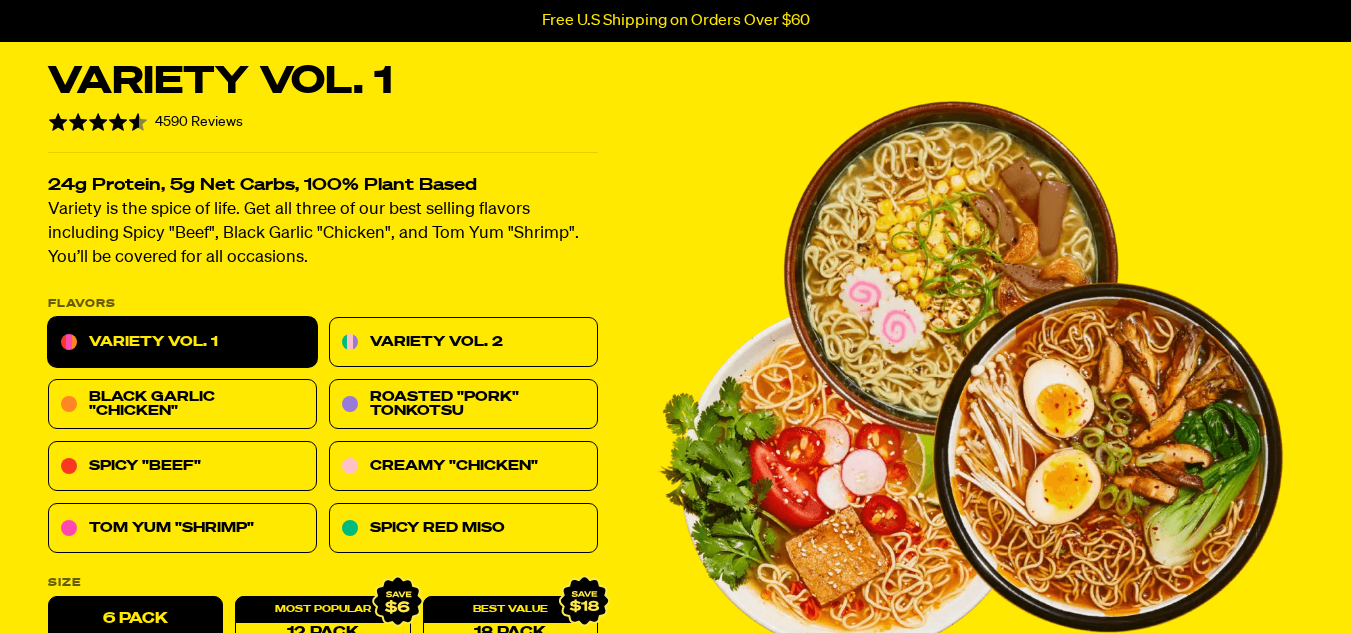 scroll, scrollTop: 0, scrollLeft: 0, axis: both 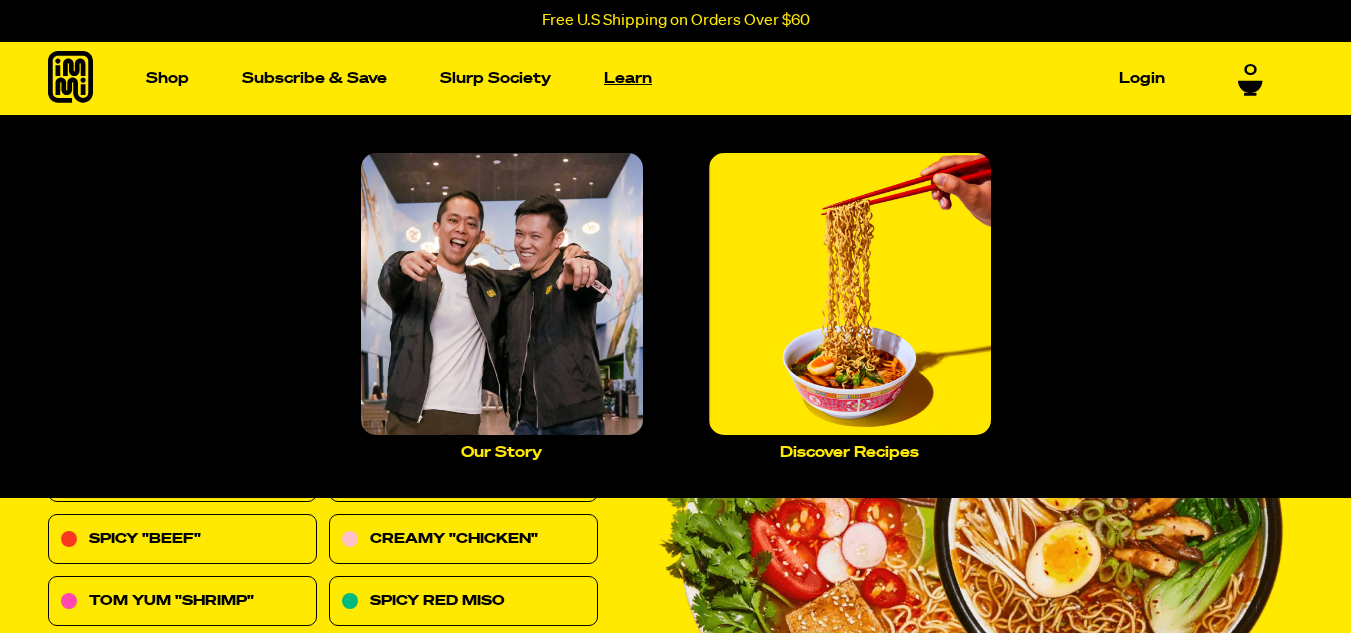 click on "Learn" at bounding box center (628, 78) 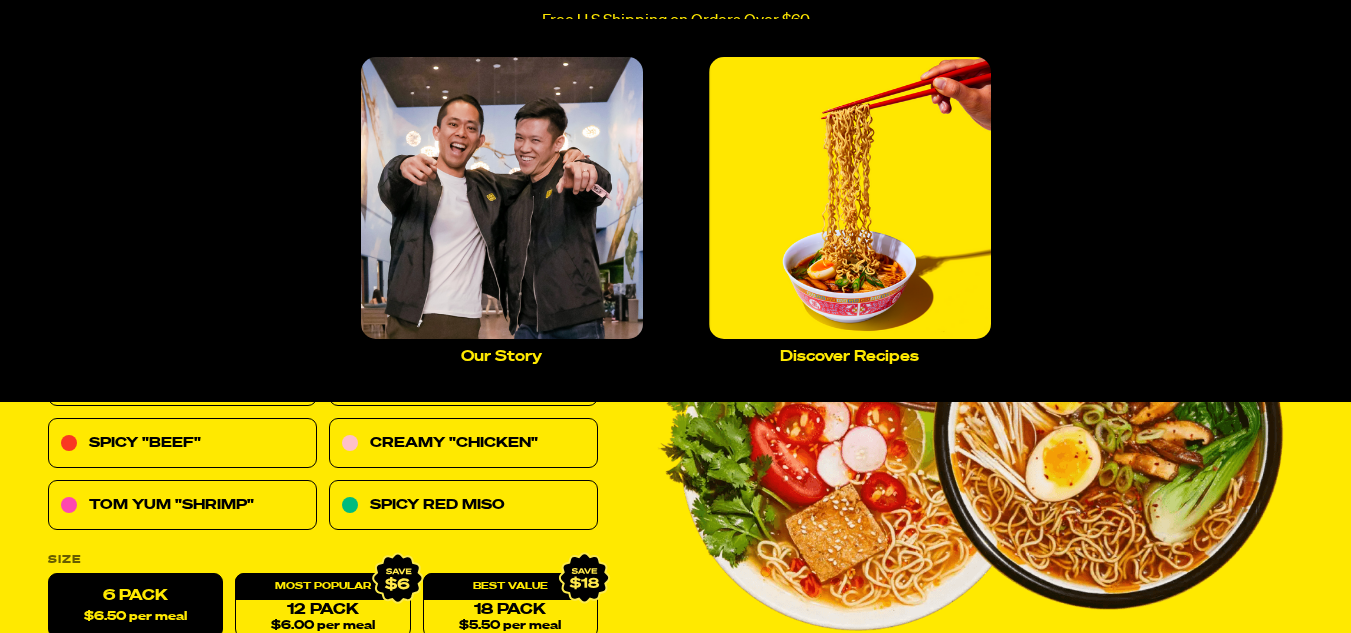 scroll, scrollTop: 0, scrollLeft: 0, axis: both 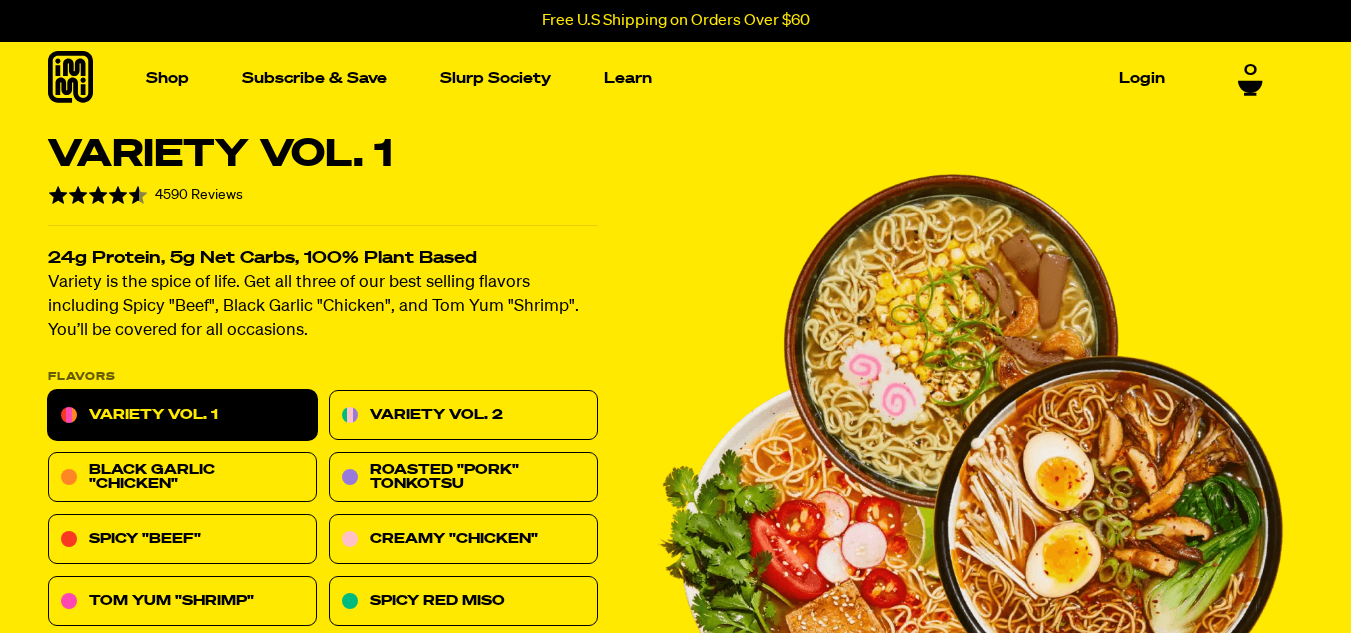 click on "Shop            Packets               Cups  new                Toppings  new                Merch              Subscribe & Save       Slurp Society       Learn            Our Story               Discover Recipes              Login" at bounding box center (655, 78) 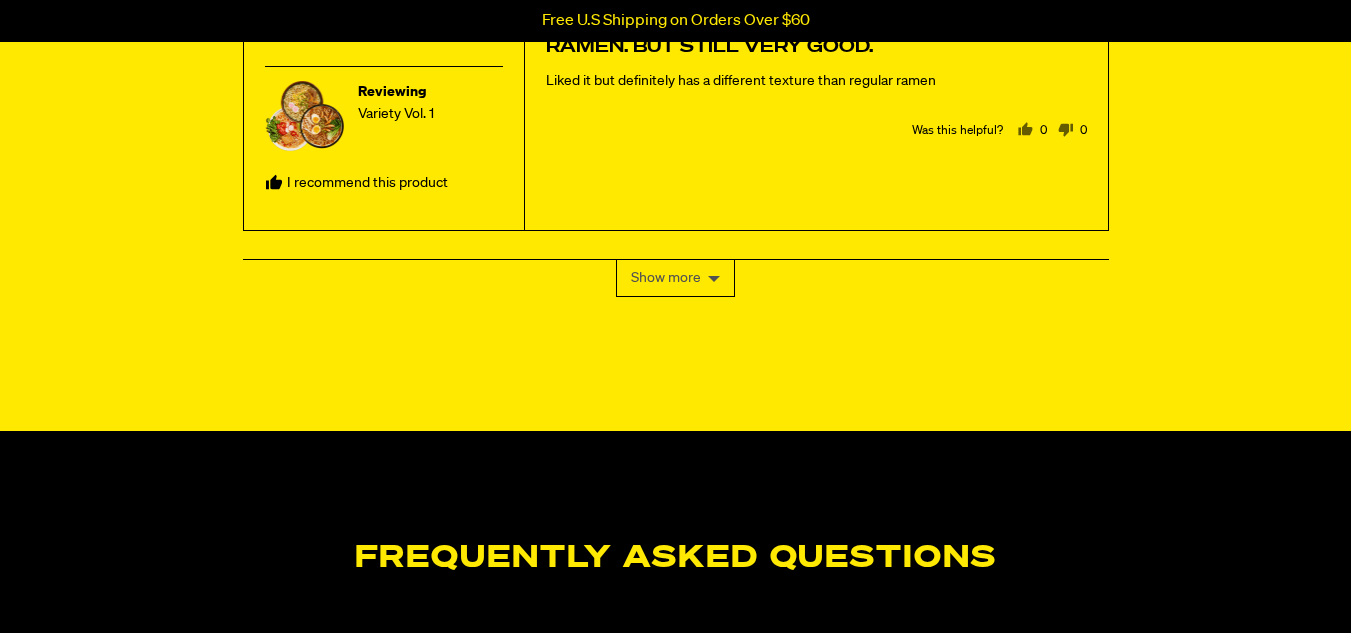 scroll, scrollTop: 9506, scrollLeft: 0, axis: vertical 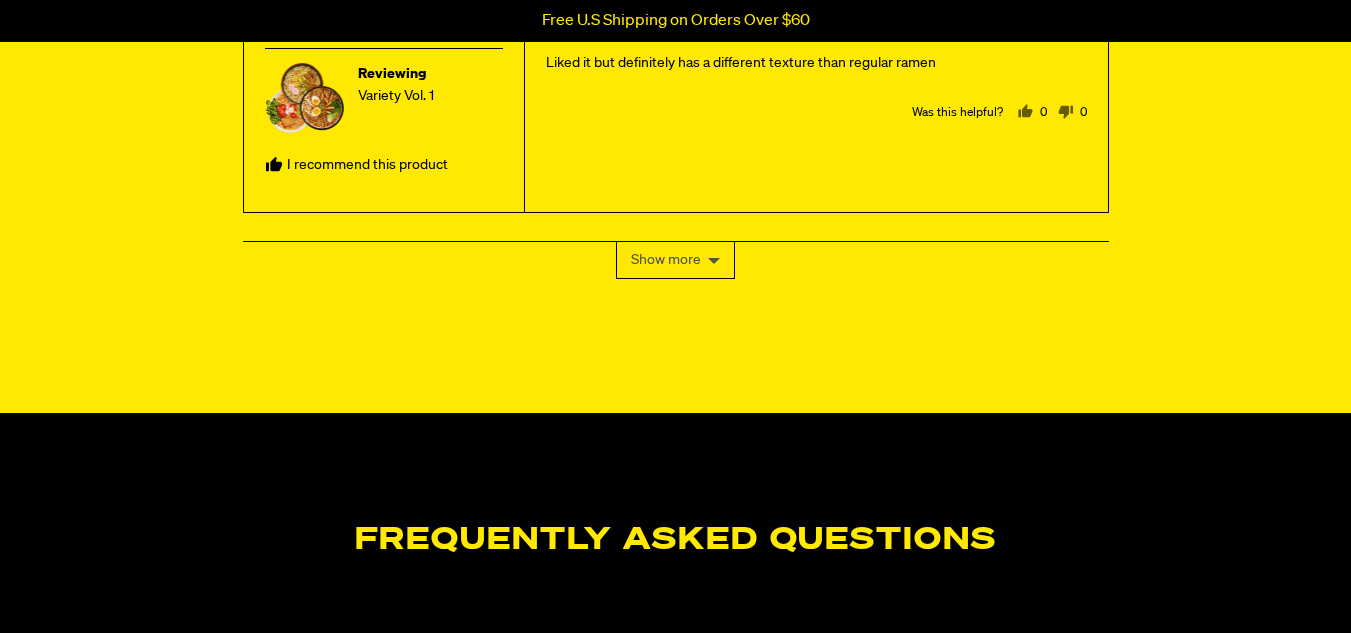 click on "Show more" at bounding box center (675, 260) 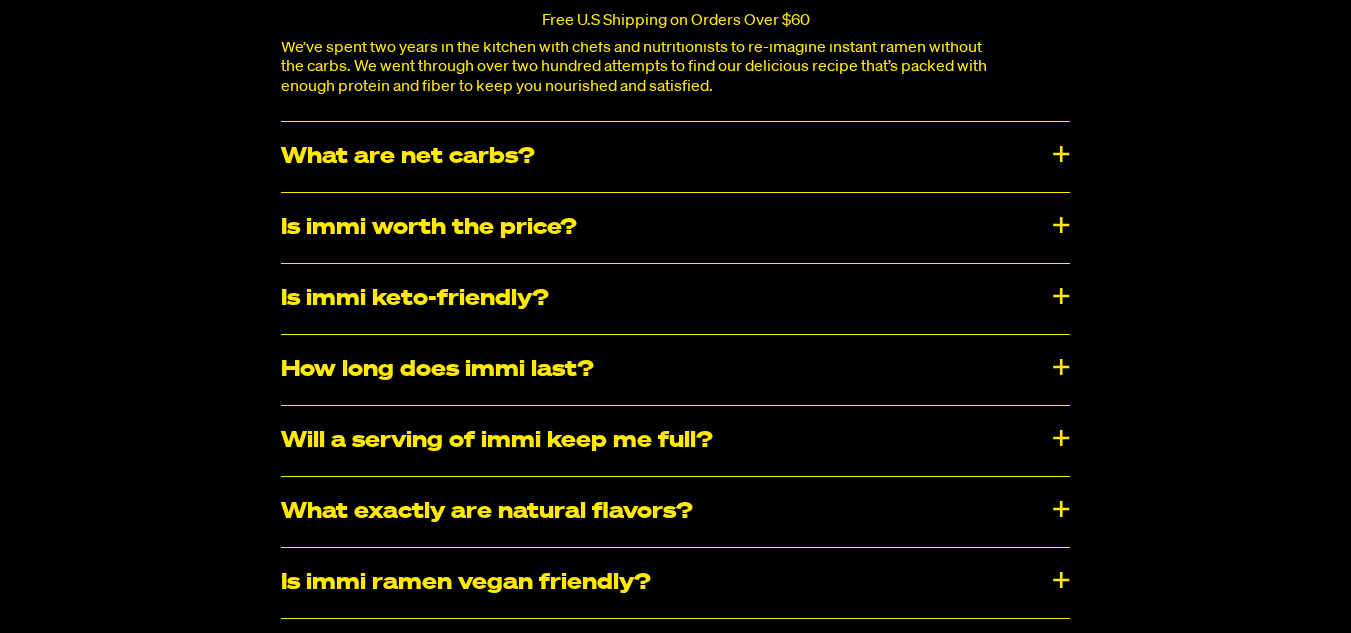 scroll, scrollTop: 11703, scrollLeft: 0, axis: vertical 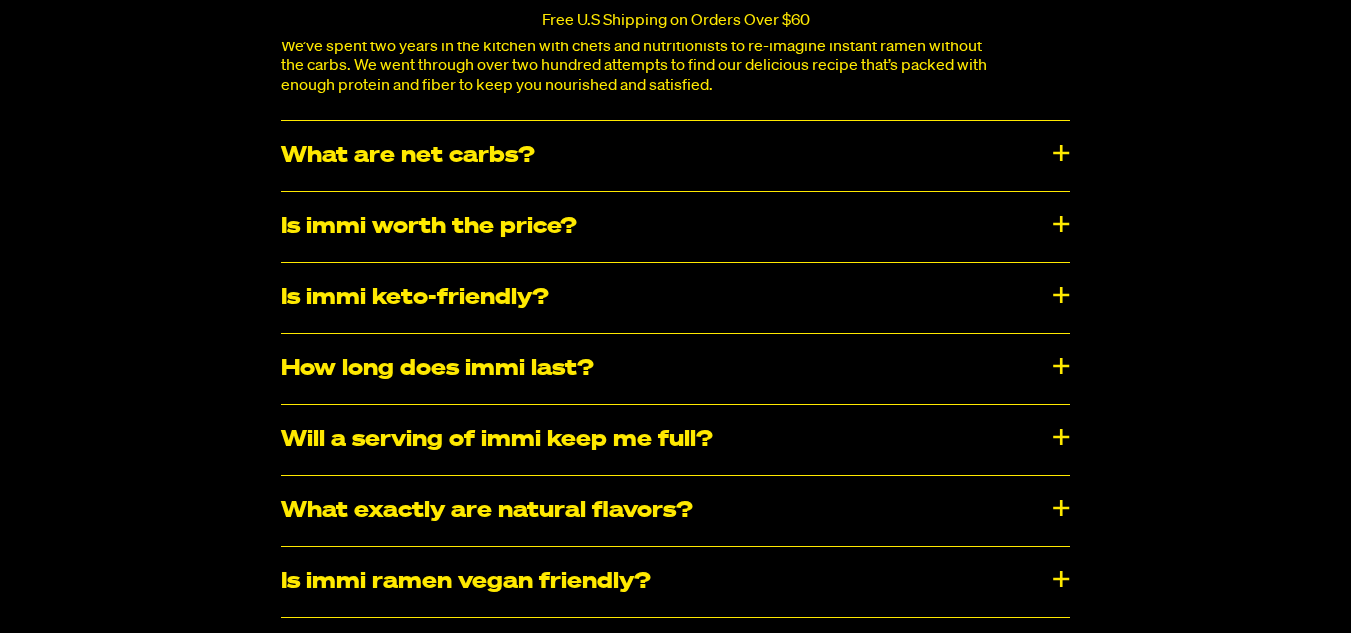 click on "Is immi worth the price?" at bounding box center [675, 227] 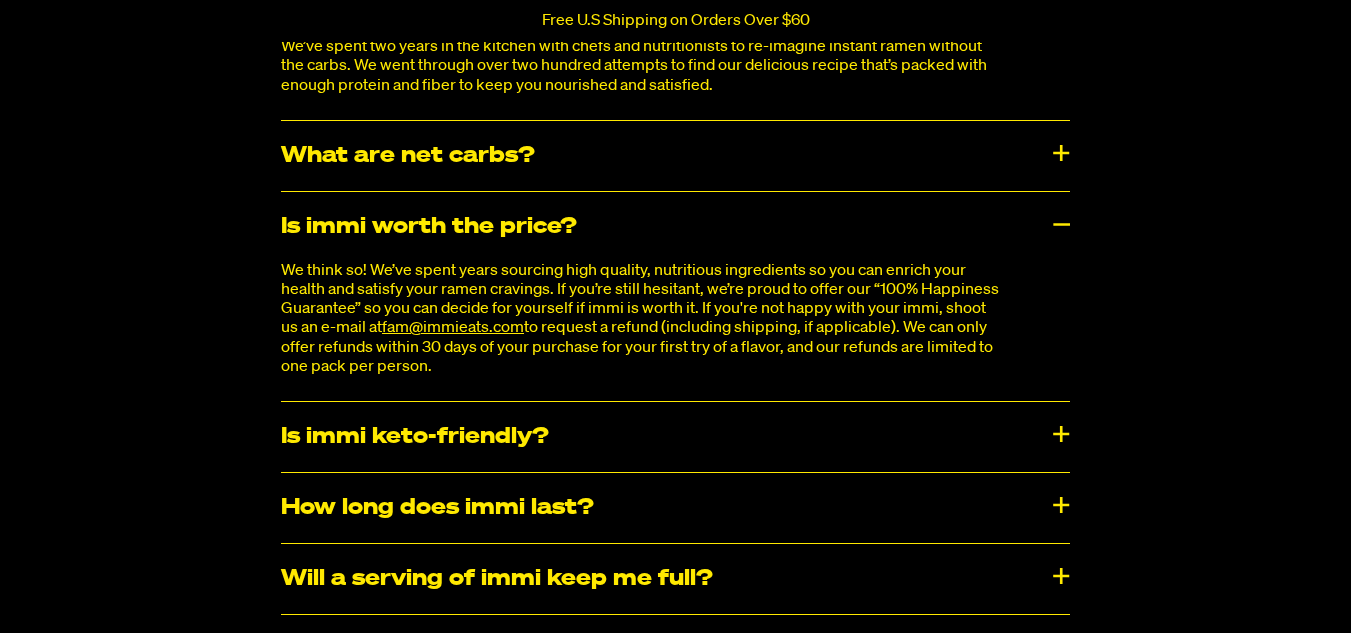 click on "Is immi keto-friendly?" at bounding box center [675, 437] 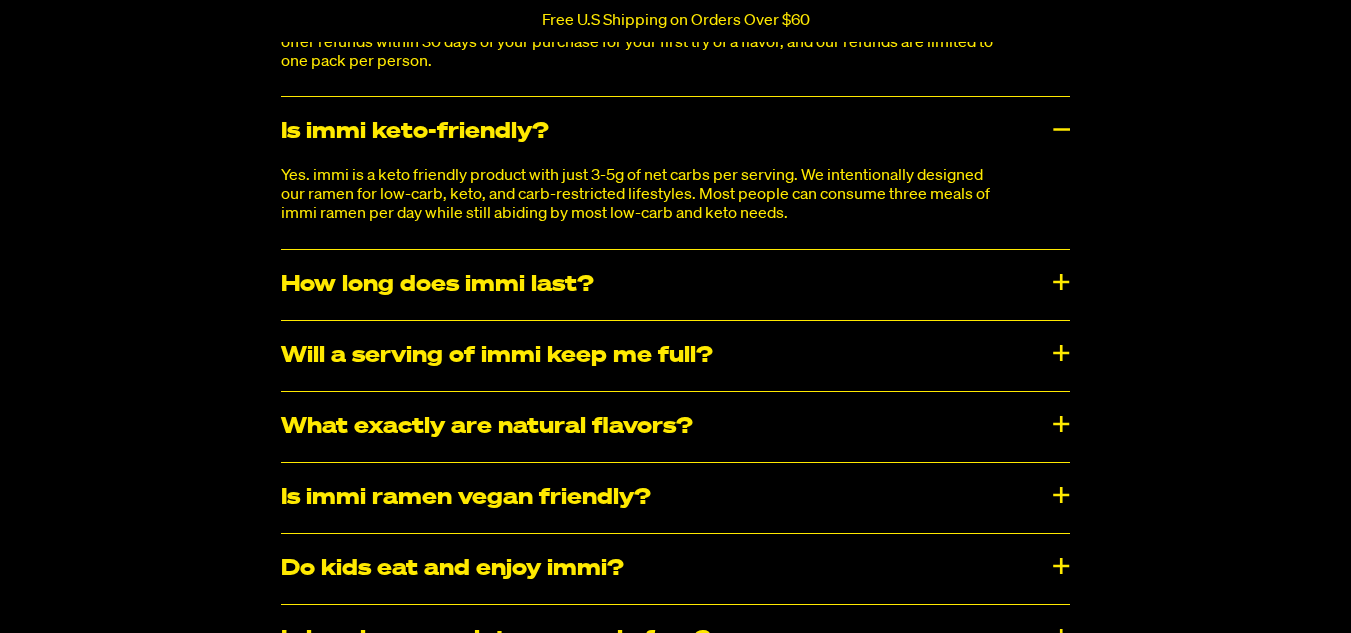 scroll, scrollTop: 12010, scrollLeft: 0, axis: vertical 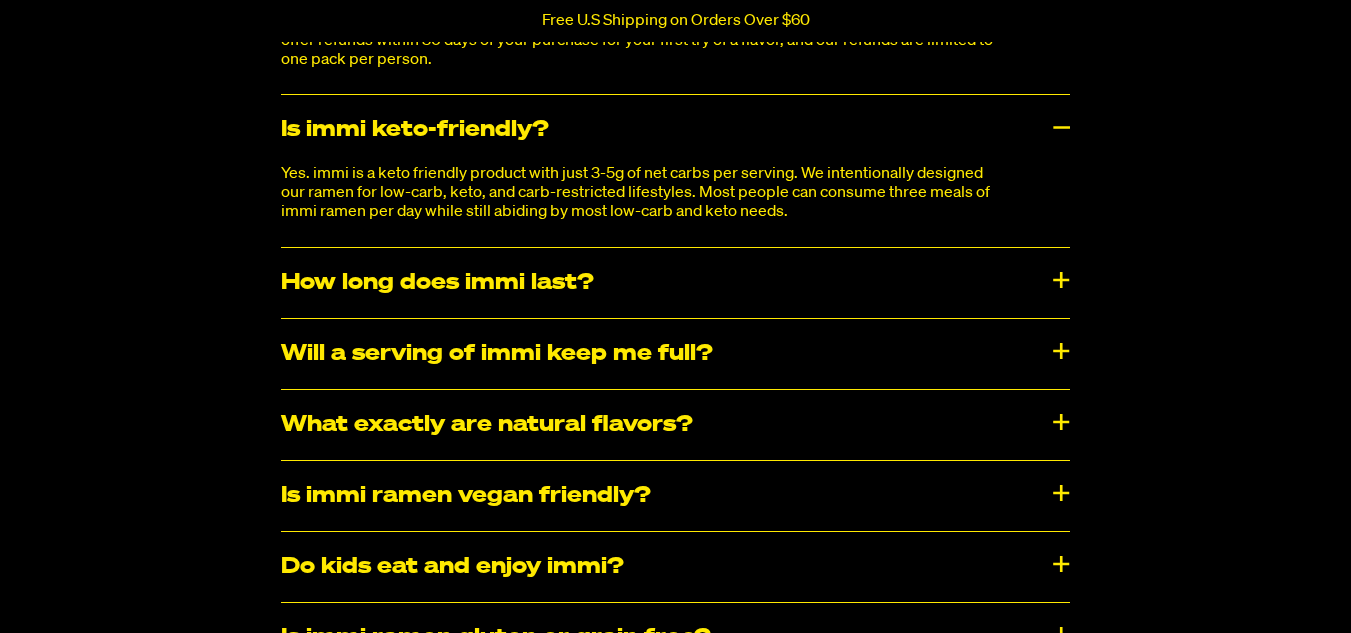 click on "Frequently Asked Questions         How is it possible to have ramen without carbs?     We’ve spent two years in the kitchen with chefs and nutritionists to re-imagine instant ramen without the carbs. We went through over two hundred attempts to find our delicious recipe that’s packed with enough protein and fiber to keep you nourished and satisfied.         What are net carbs?     Net carbs = total carbs - fiber. Each serving of immi ramen has 3-5g of net carbs. Not all carbs are the same. Specifically, the fiber in immi ramen is great for your digestive health and doesn’t raise your blood sugar.         Is immi worth the price?     We think so! We’ve spent years sourcing high quality, nutritious ingredients so you can enrich your health and satisfy your ramen cravings. If you’re still hesitant, we’re proud to offer our “100% Happiness Guarantee” so you can decide for yourself if immi is worth it. If you're not happy with your immi, shoot us an e-mail at  fam@immieats.com" at bounding box center [675, 164] 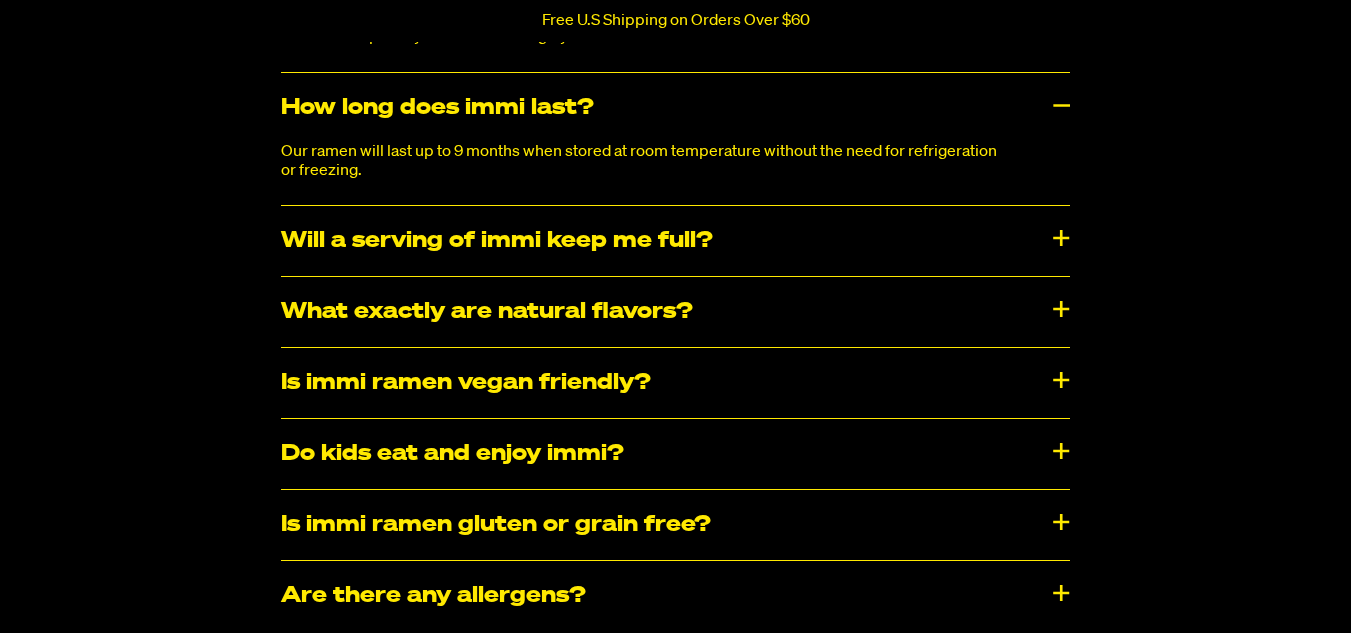 scroll, scrollTop: 12192, scrollLeft: 0, axis: vertical 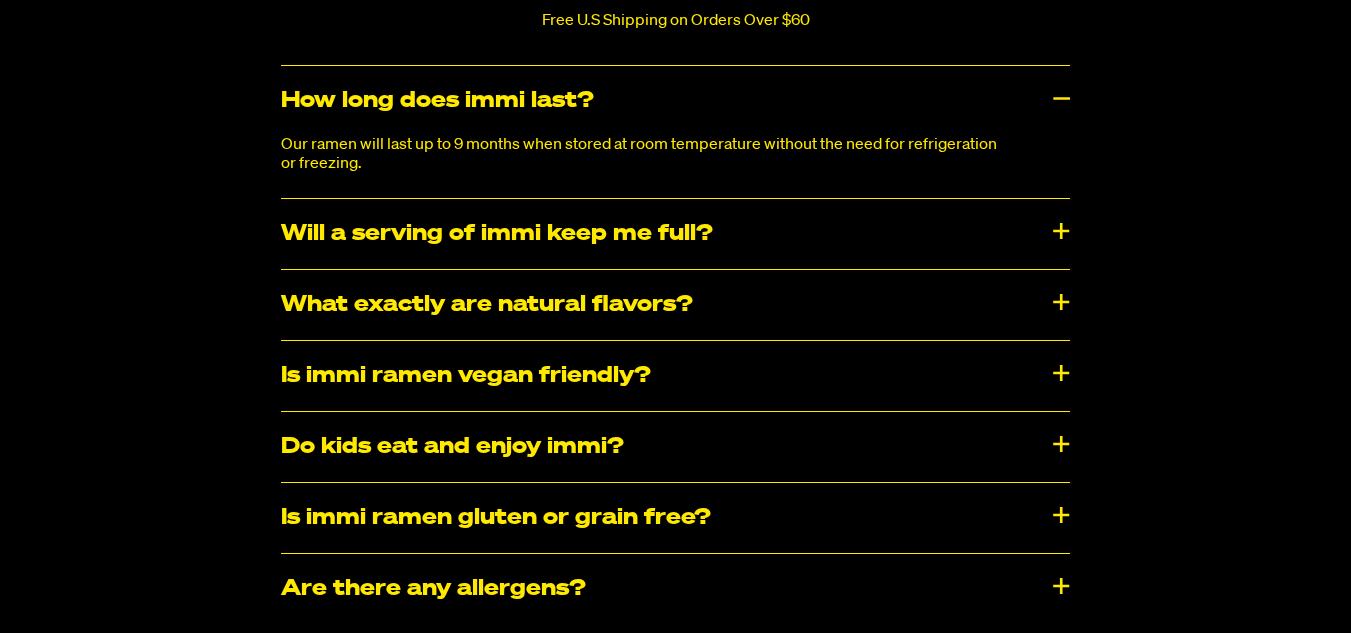 click on "Will a serving of immi keep me full?" at bounding box center [675, 234] 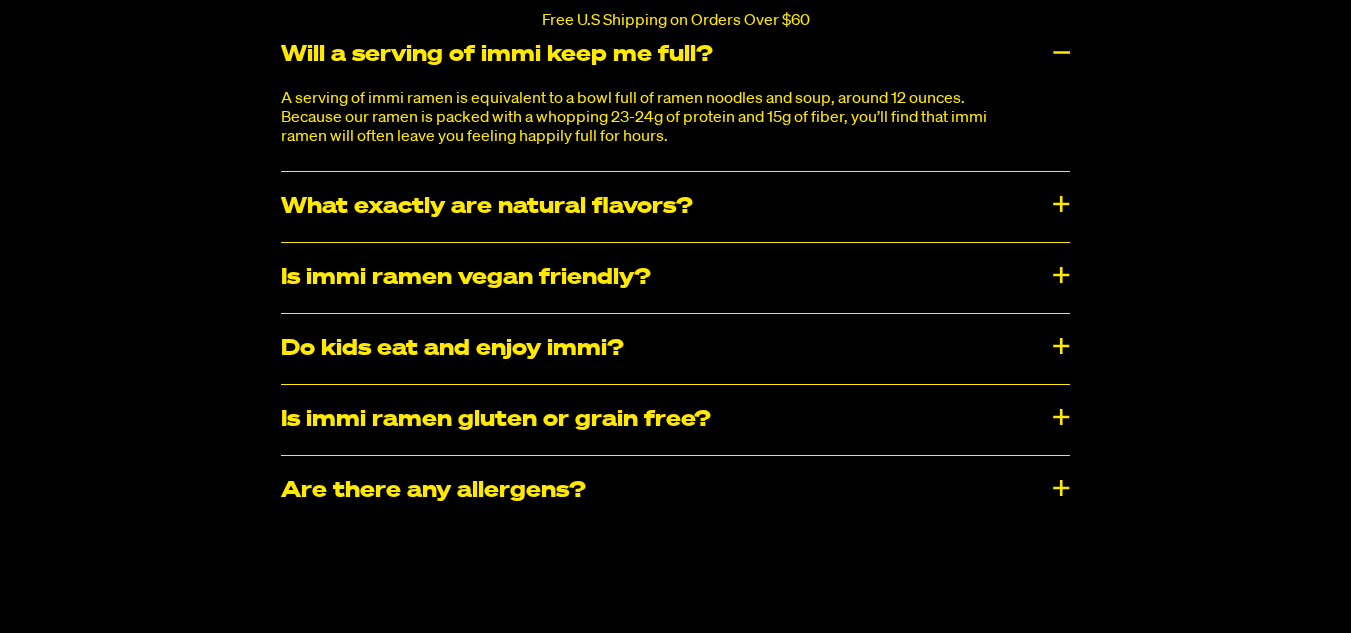 scroll, scrollTop: 12378, scrollLeft: 0, axis: vertical 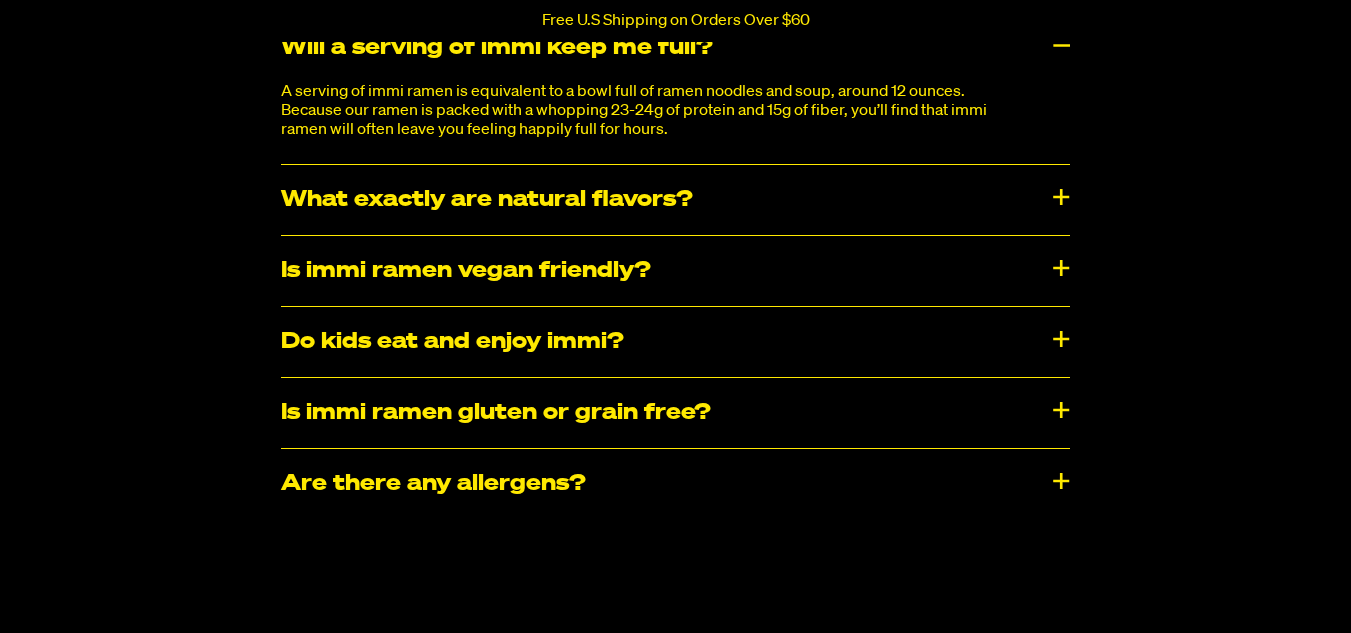 click on "What exactly are natural flavors?" at bounding box center [675, 200] 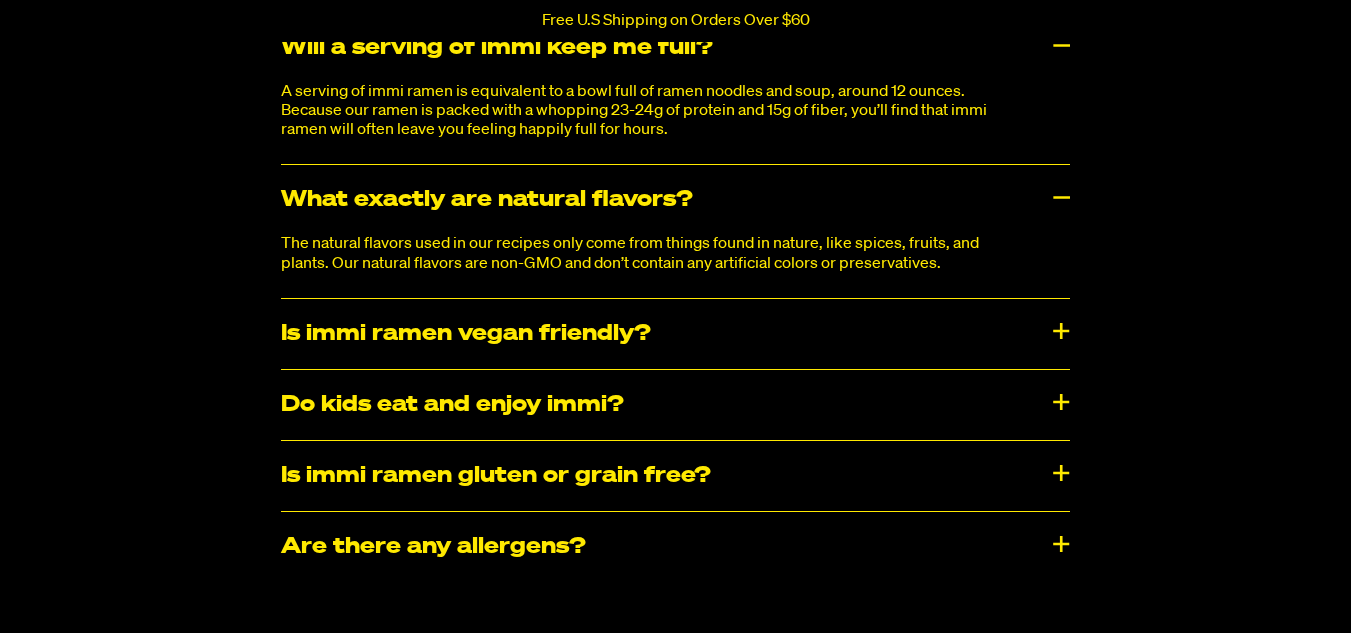 click on "Is immi ramen vegan friendly?" at bounding box center (675, 334) 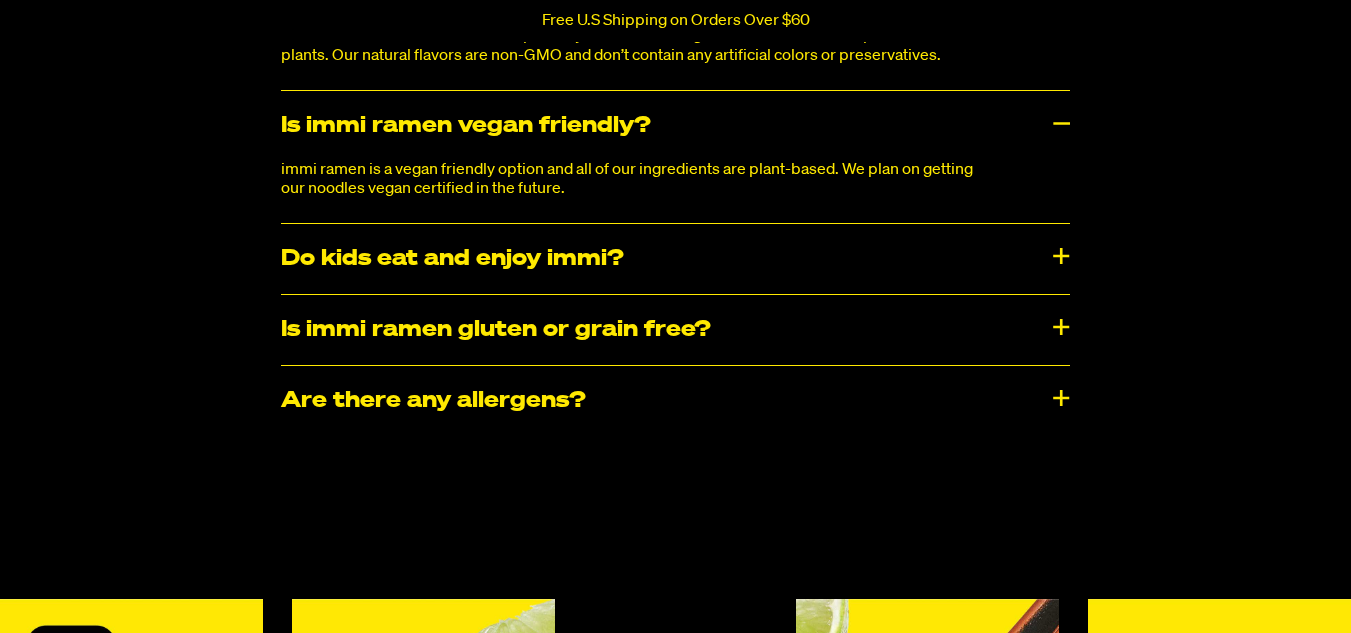 scroll, scrollTop: 12587, scrollLeft: 0, axis: vertical 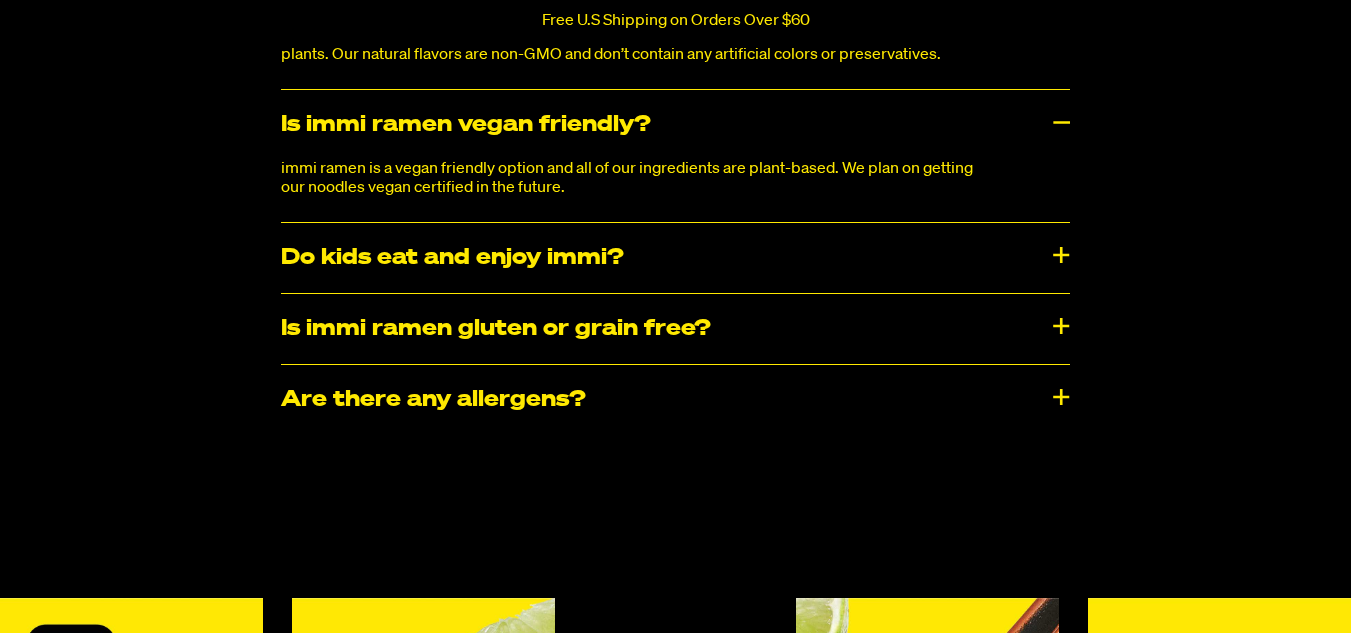 click on "Is immi ramen gluten or grain free?" at bounding box center [675, 329] 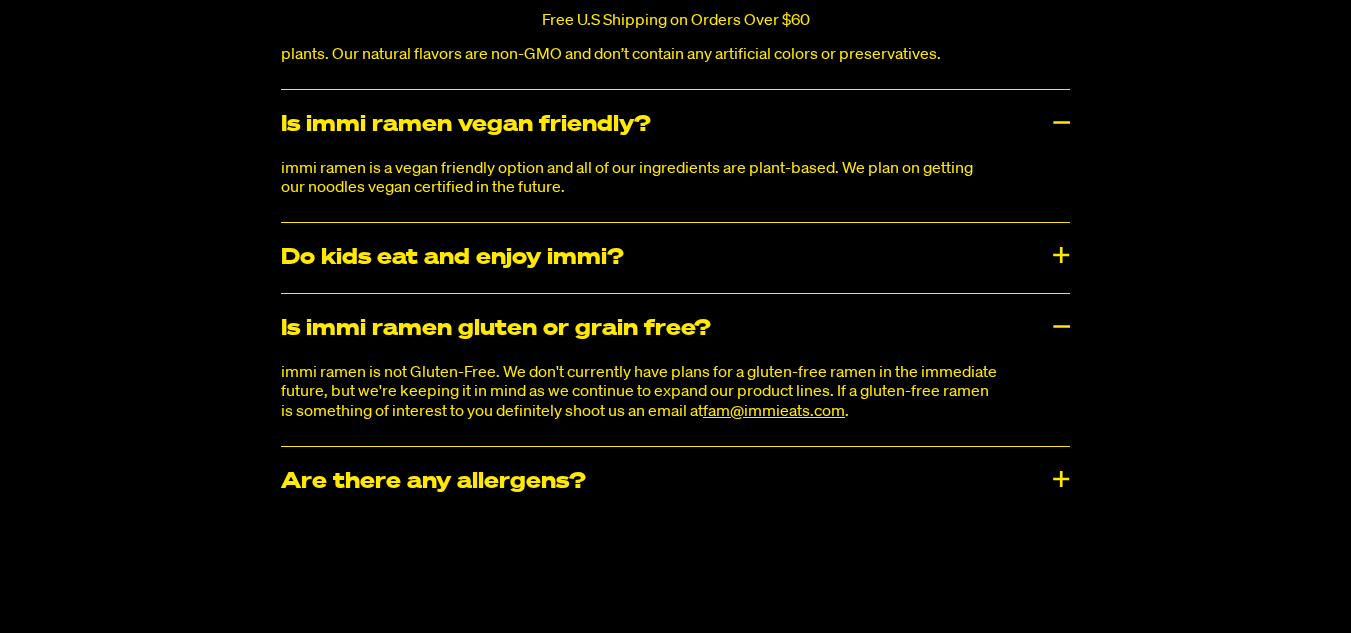 click on "​​Are there any allergens?" at bounding box center [675, 482] 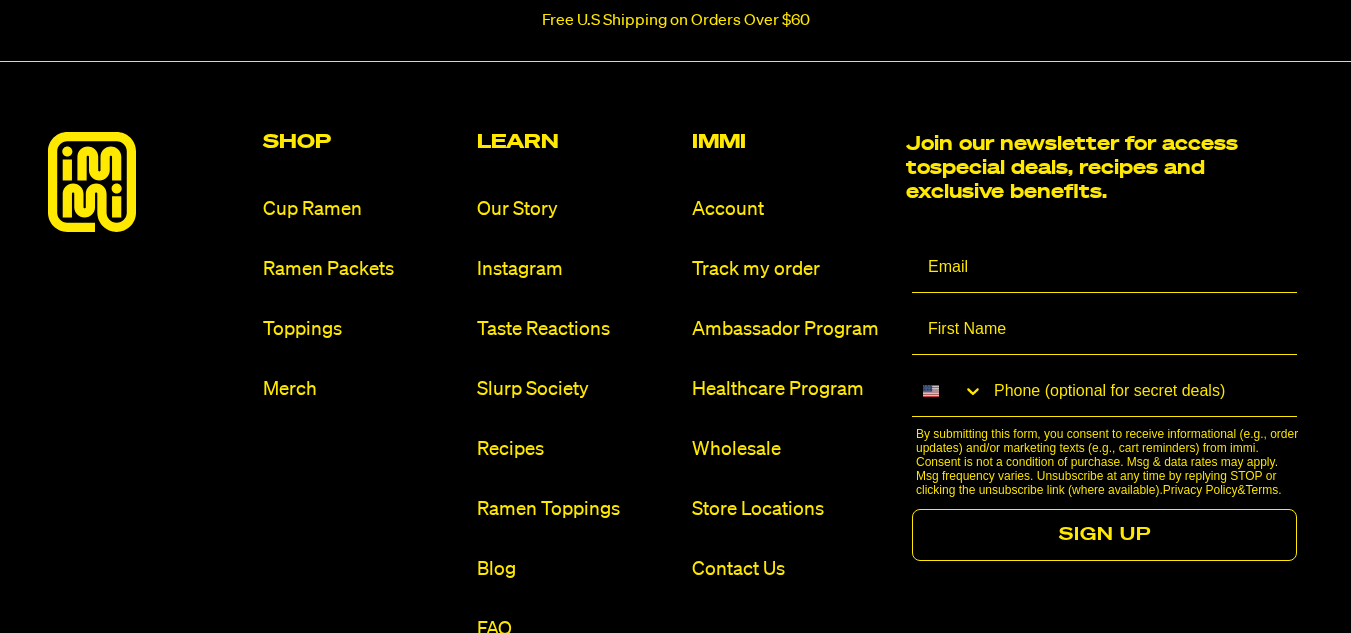 scroll, scrollTop: 13877, scrollLeft: 0, axis: vertical 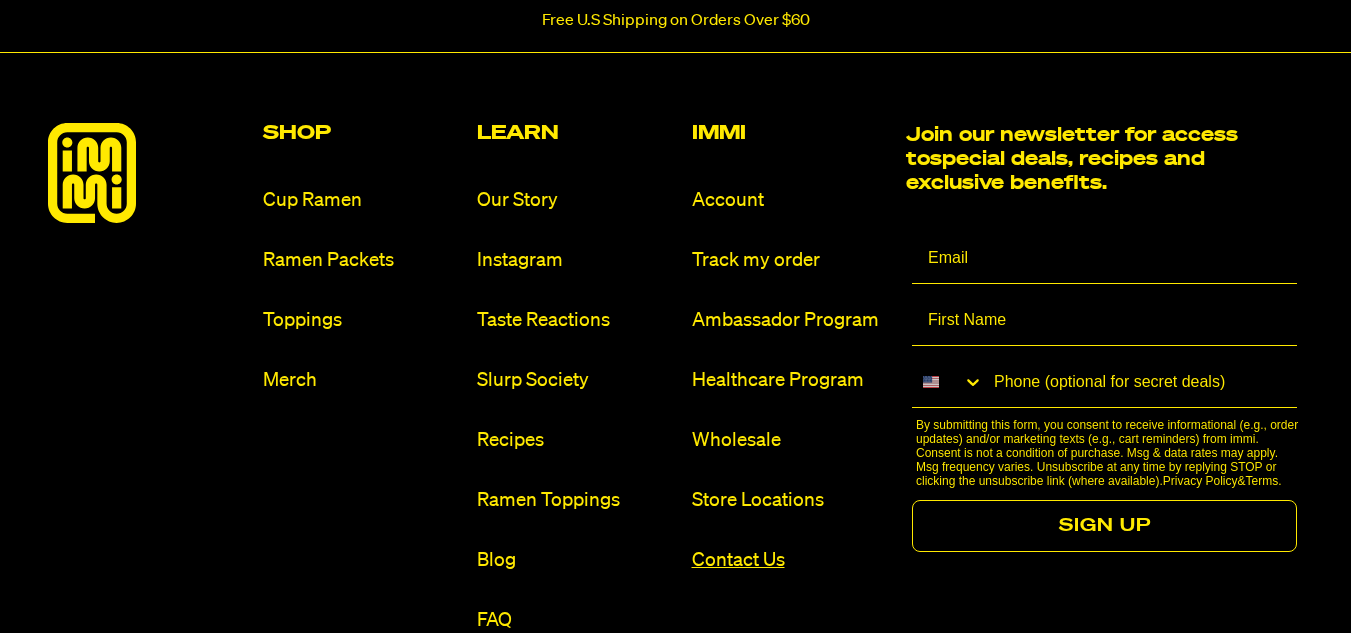 click on "Contact Us" at bounding box center (791, 560) 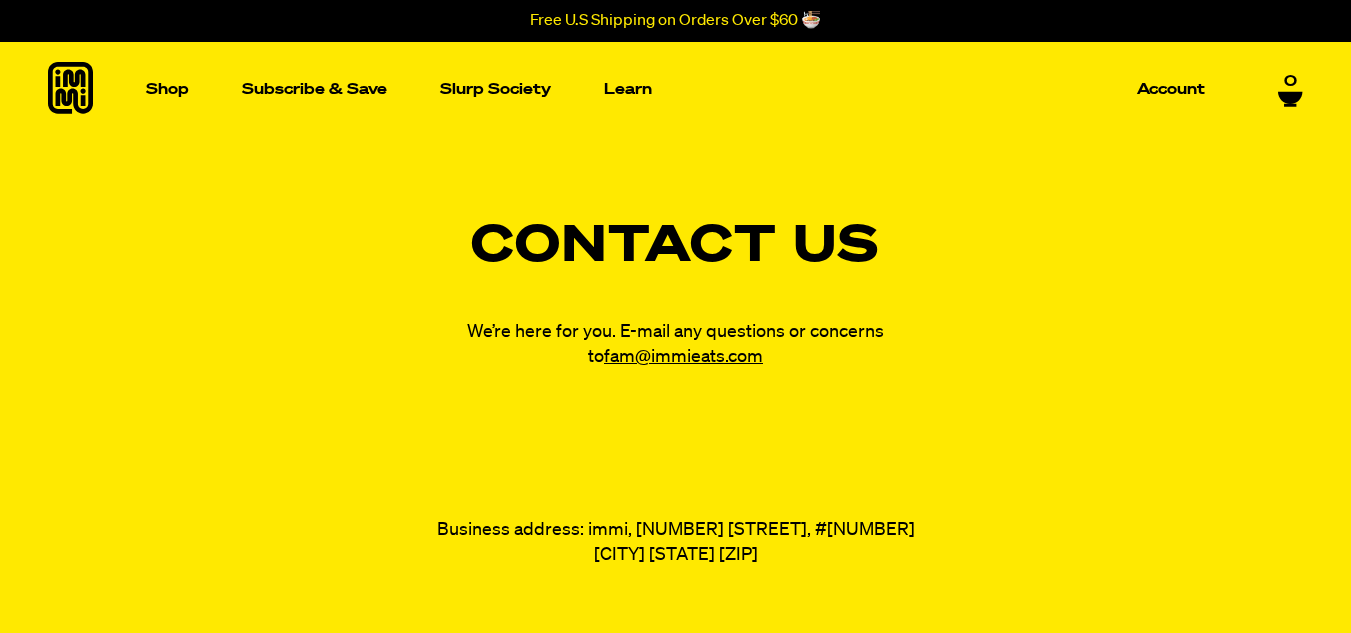 scroll, scrollTop: 0, scrollLeft: 0, axis: both 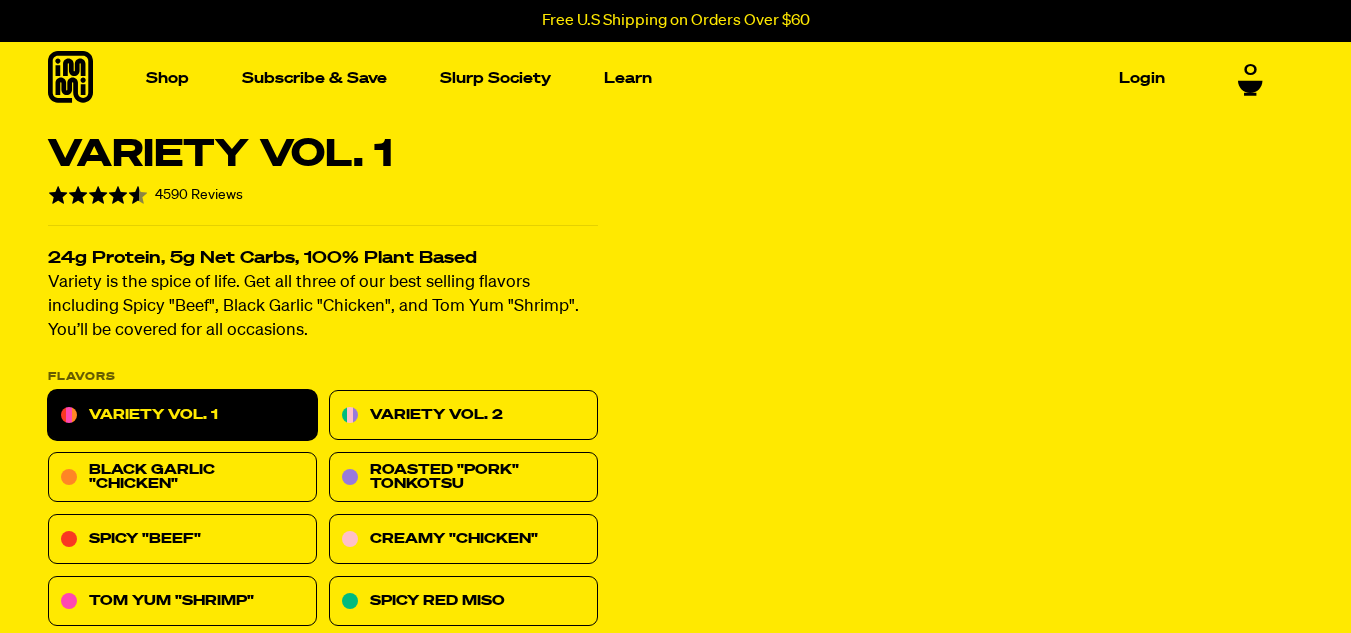select 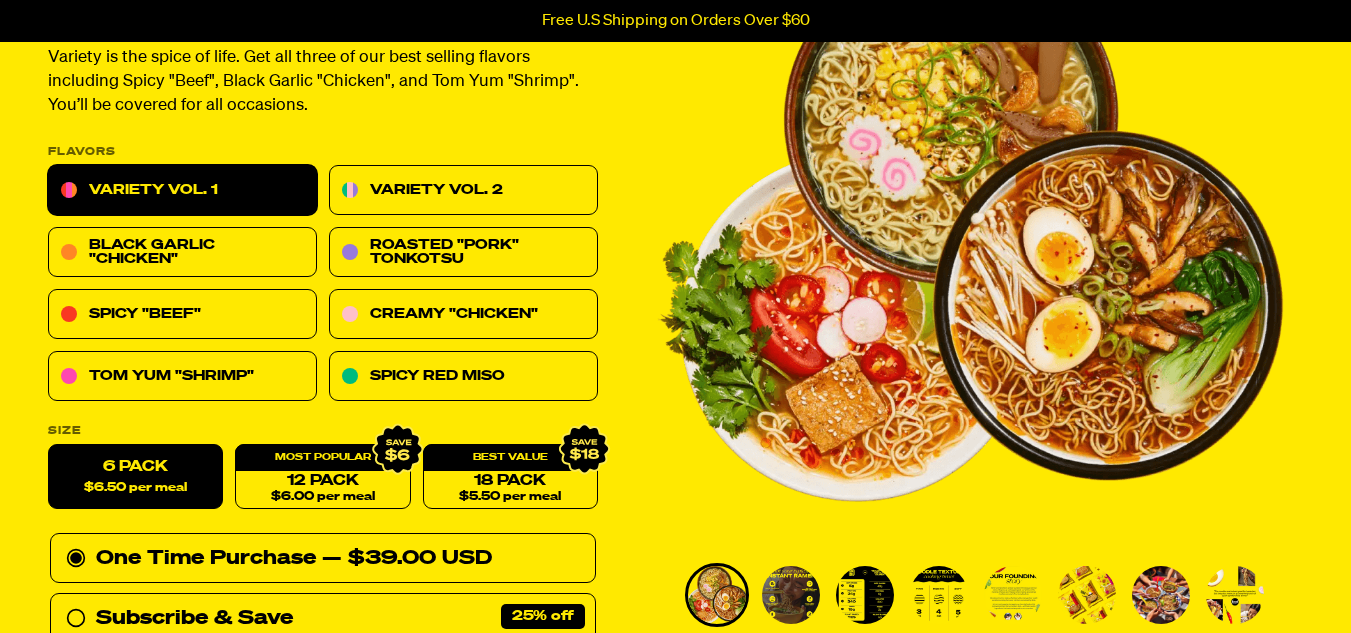 scroll, scrollTop: 220, scrollLeft: 0, axis: vertical 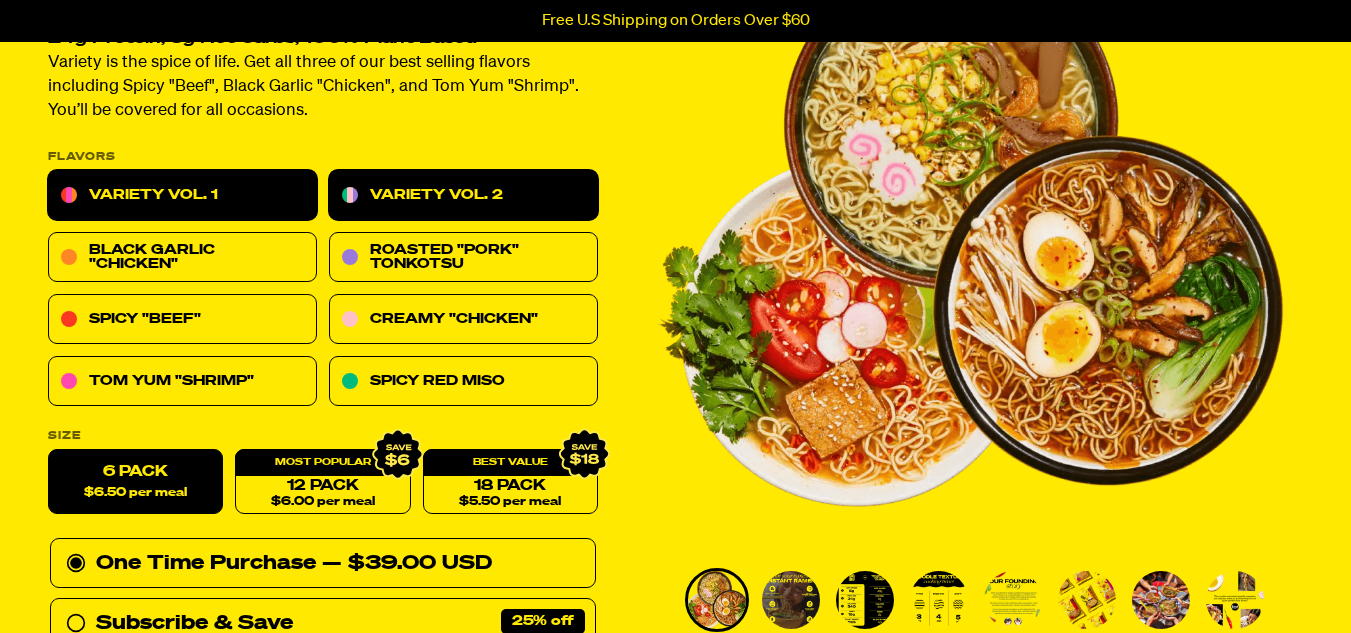 click on "Variety Vol. 2" at bounding box center [463, 196] 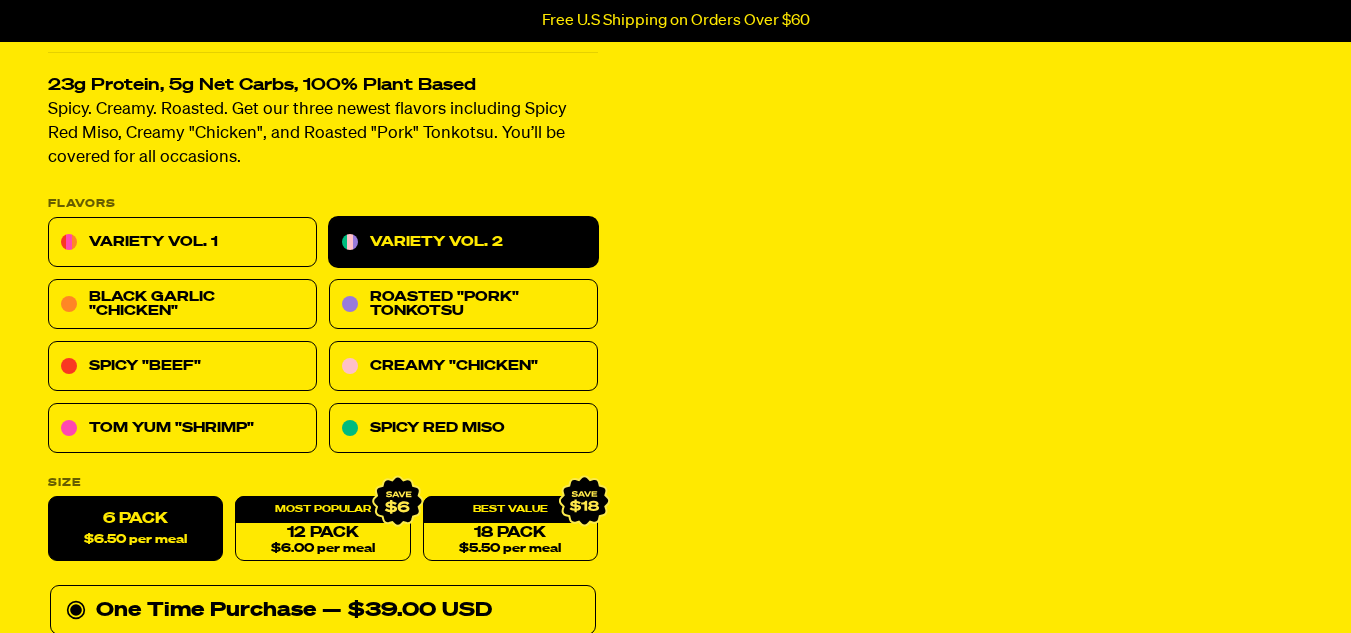 scroll, scrollTop: 178, scrollLeft: 0, axis: vertical 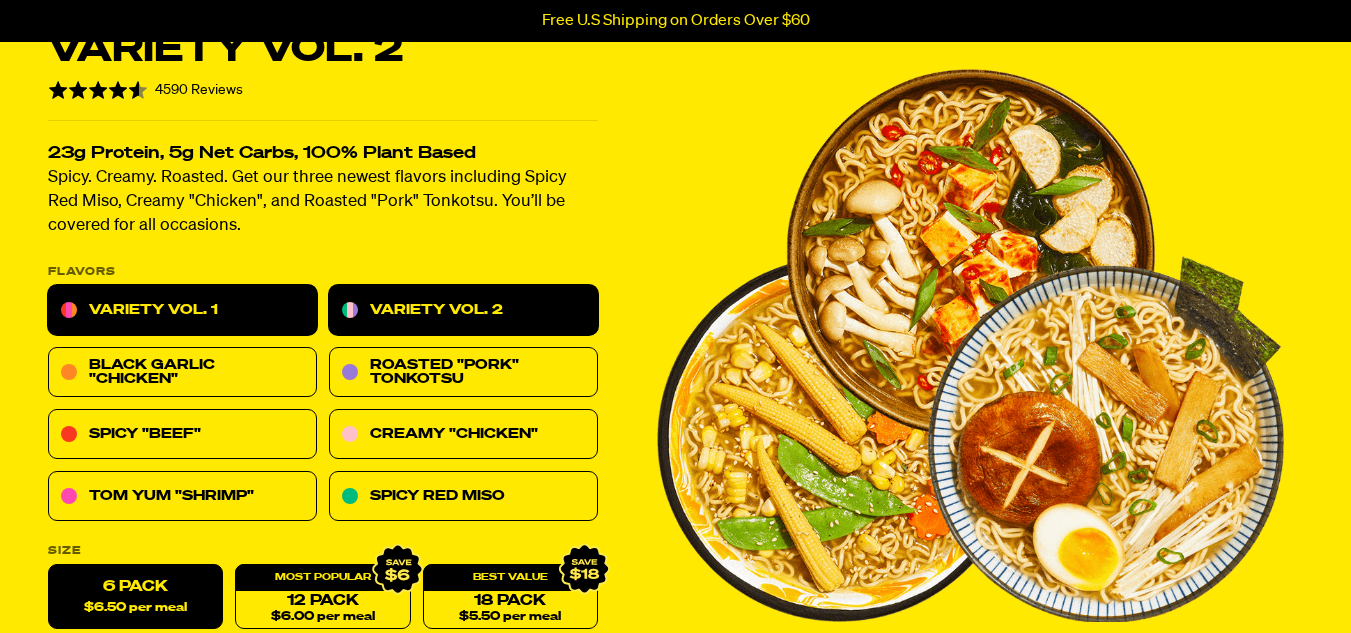 click on "Variety Vol. 1" at bounding box center (182, 311) 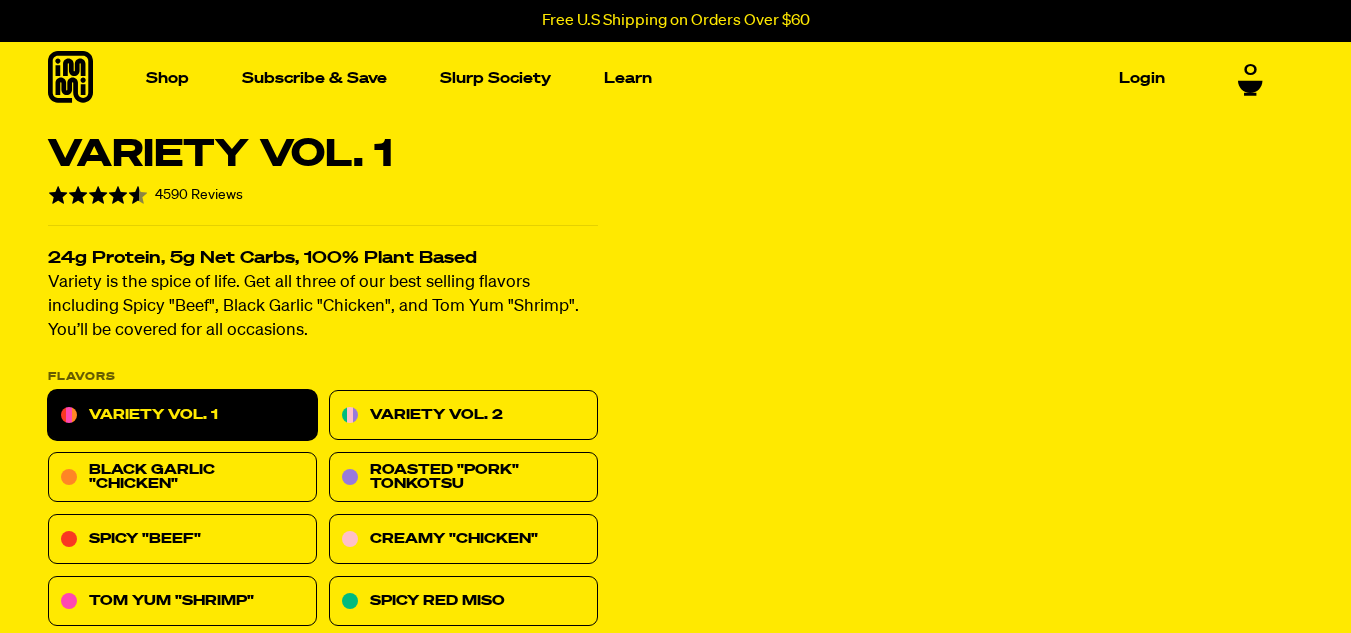 scroll, scrollTop: 0, scrollLeft: 0, axis: both 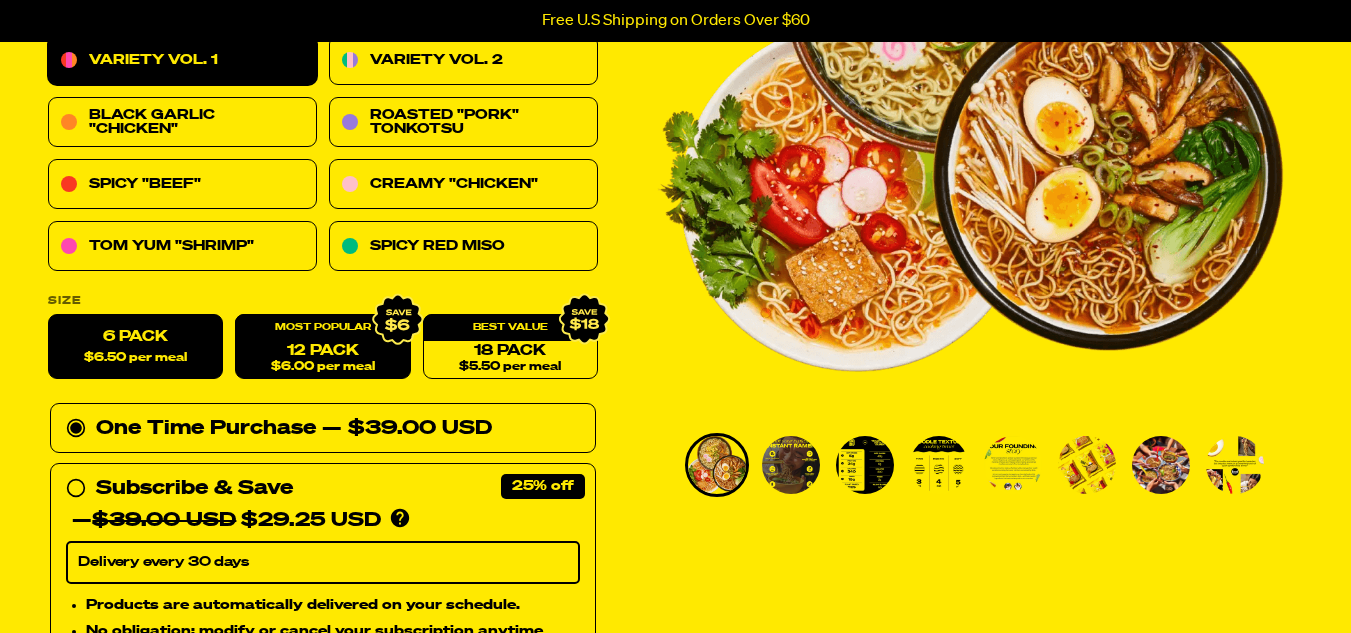click on "$6.00 per meal" at bounding box center [323, 367] 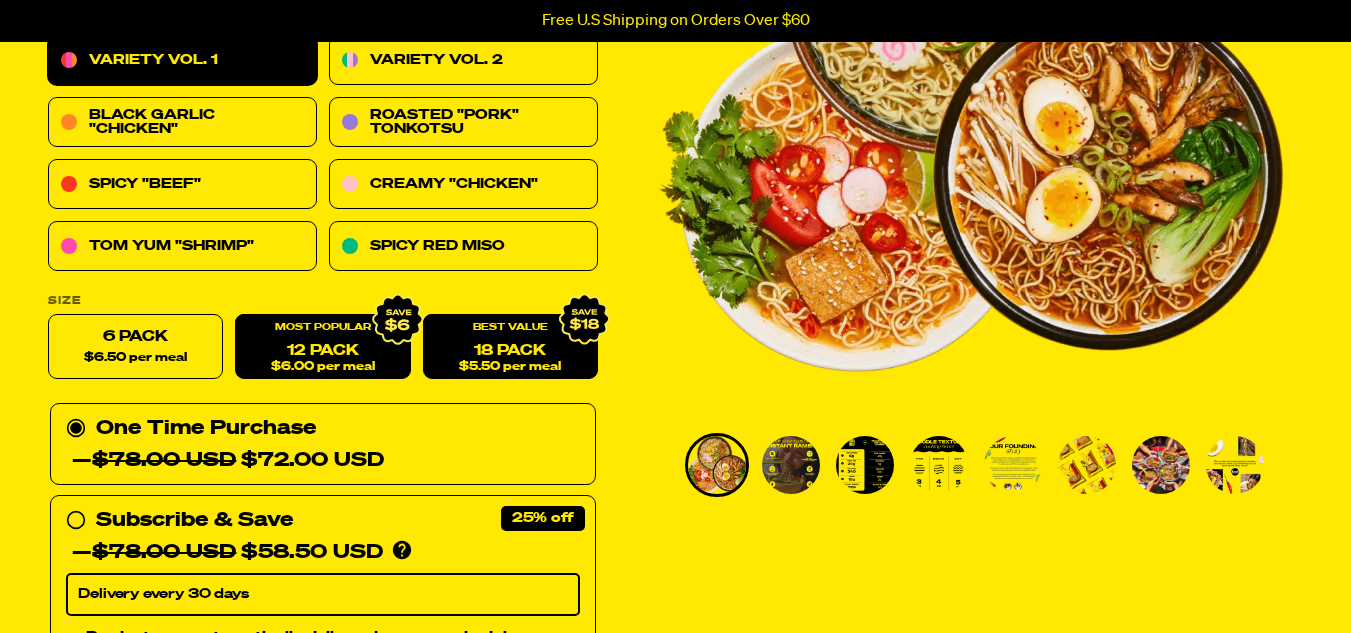 click on "18 Pack  $5.50 per meal" at bounding box center [510, 347] 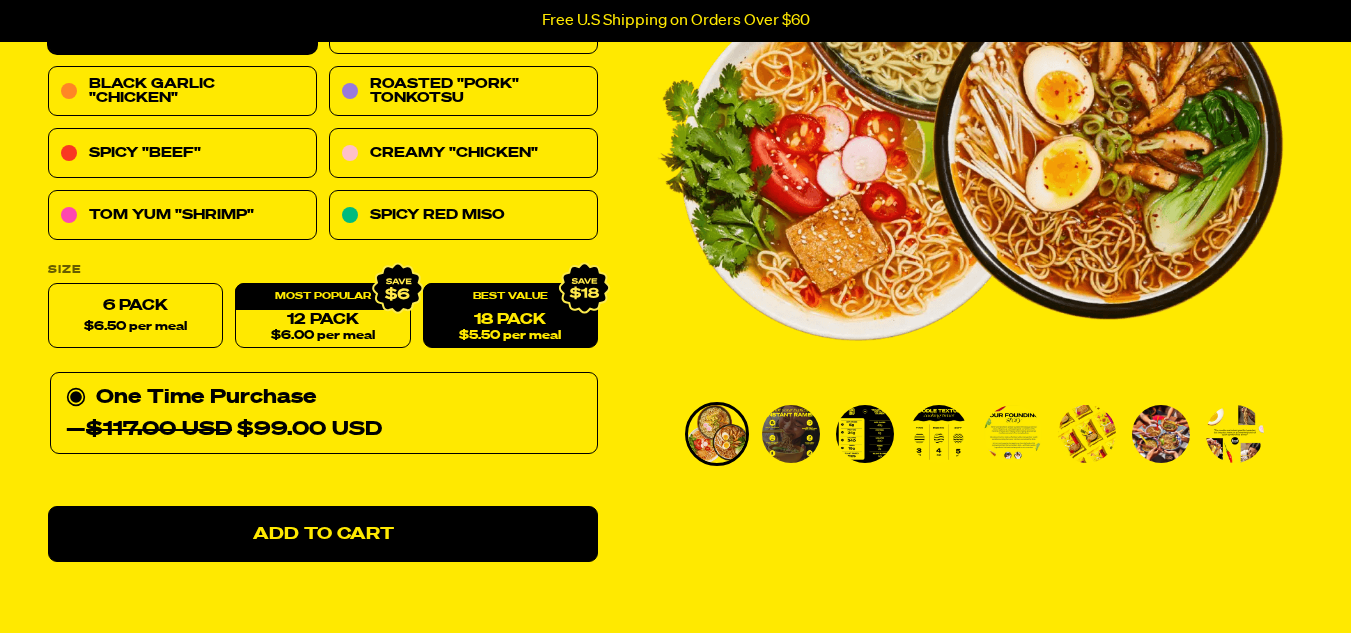 scroll, scrollTop: 372, scrollLeft: 0, axis: vertical 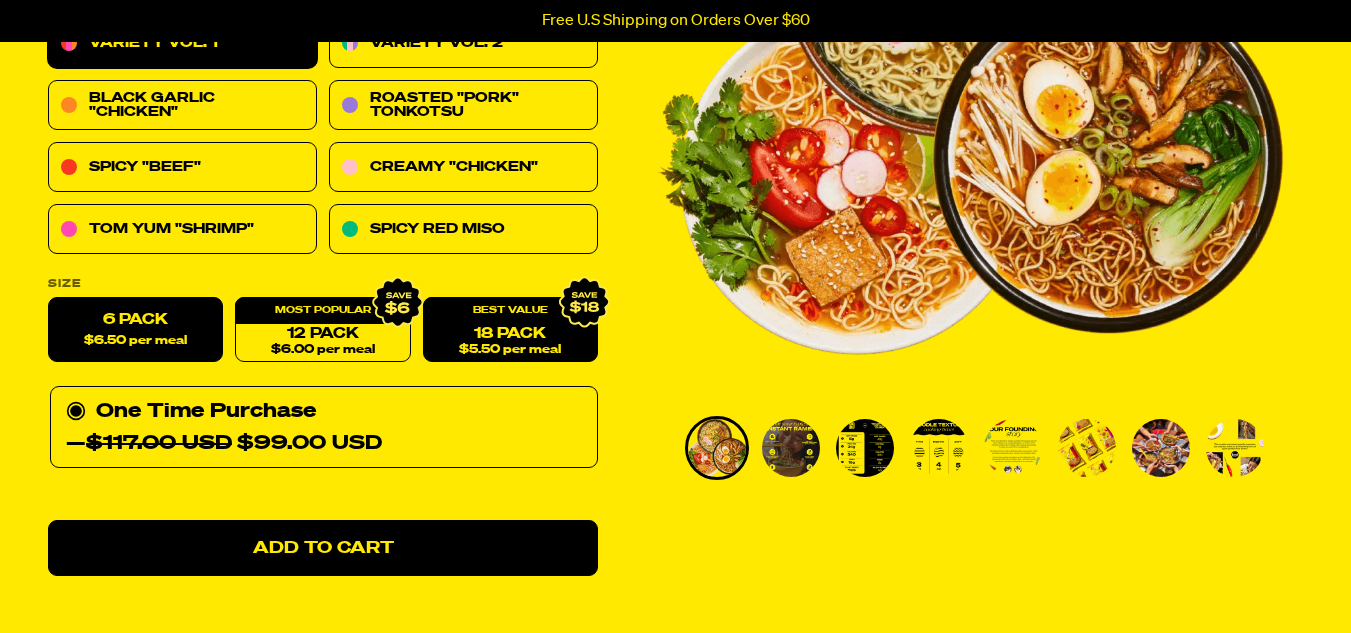 click on "$6.50 per meal" at bounding box center (135, 341) 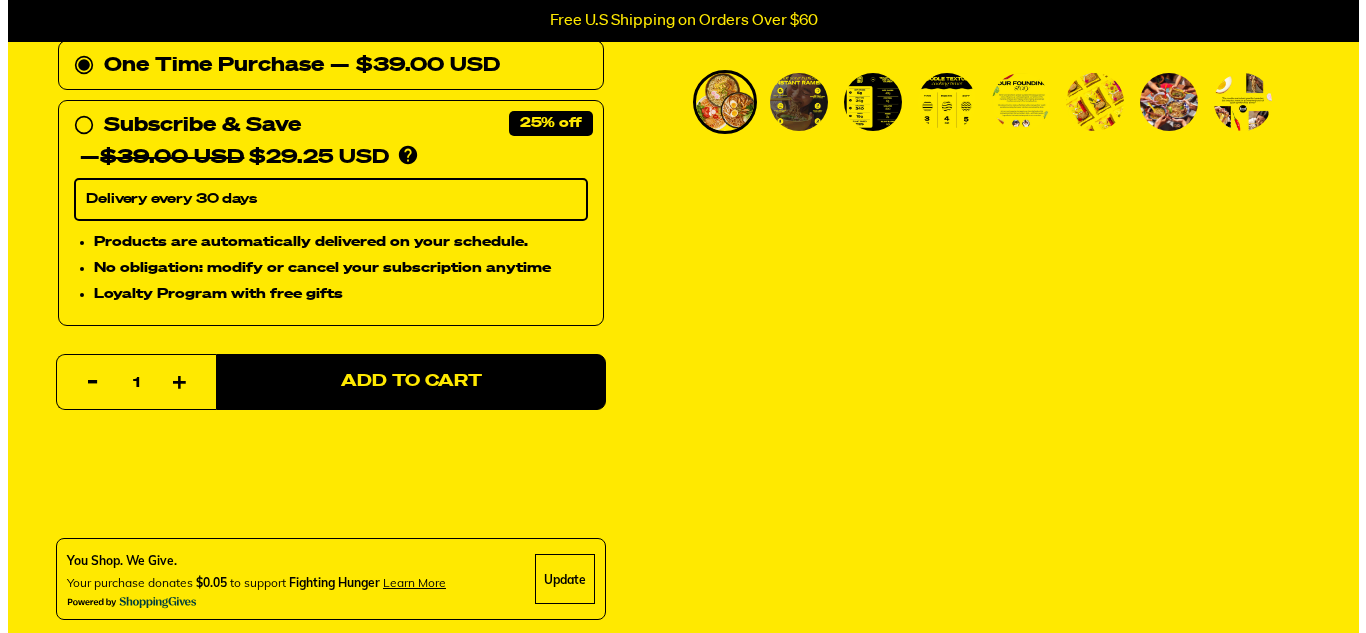 scroll, scrollTop: 725, scrollLeft: 0, axis: vertical 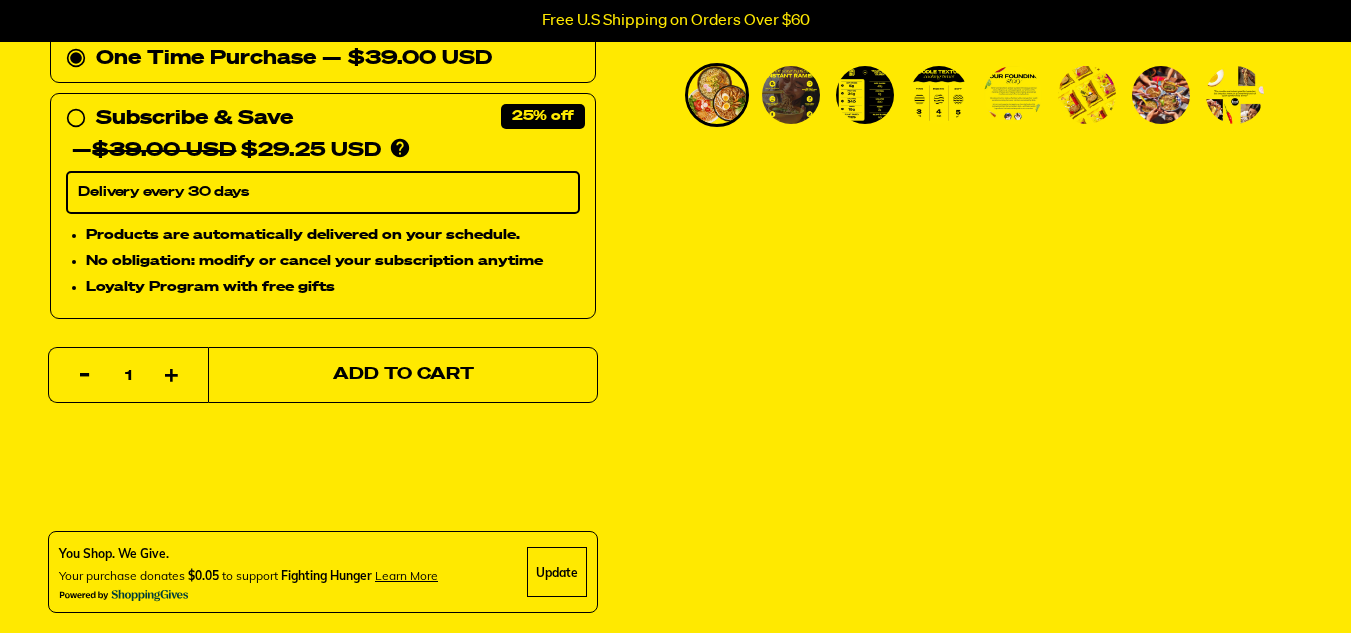 click on "Add to Cart" at bounding box center [403, 375] 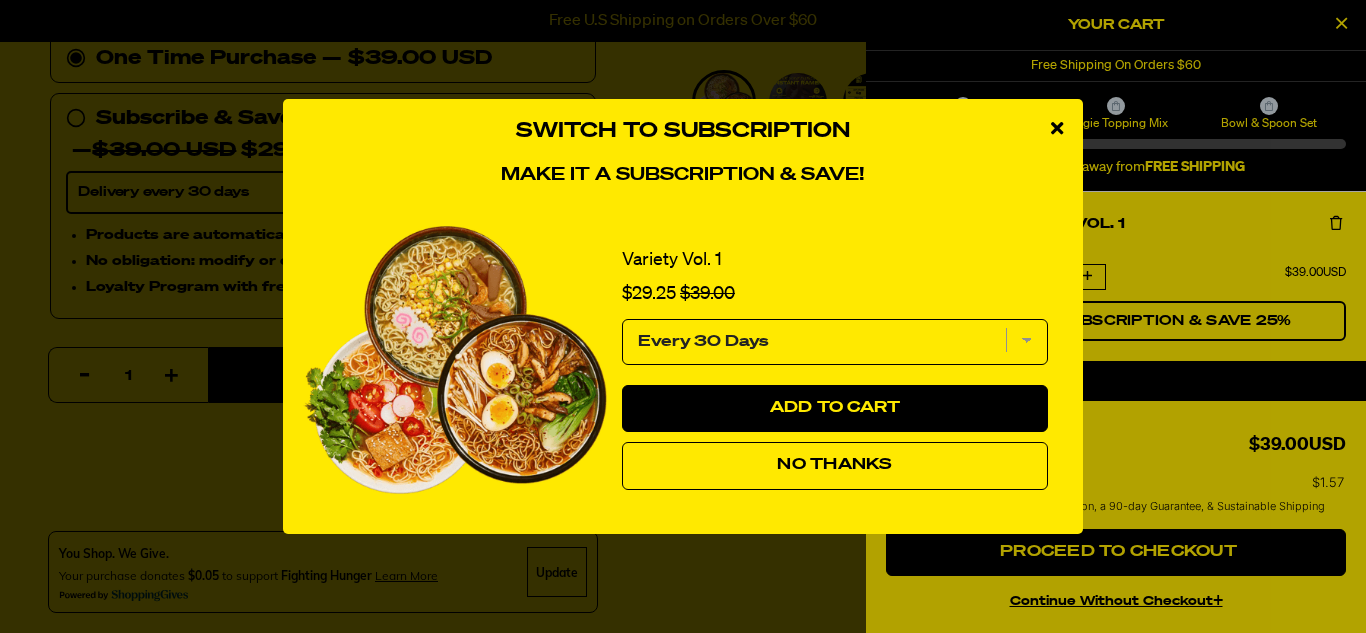 click on "Every 30 Days" at bounding box center (835, 342) 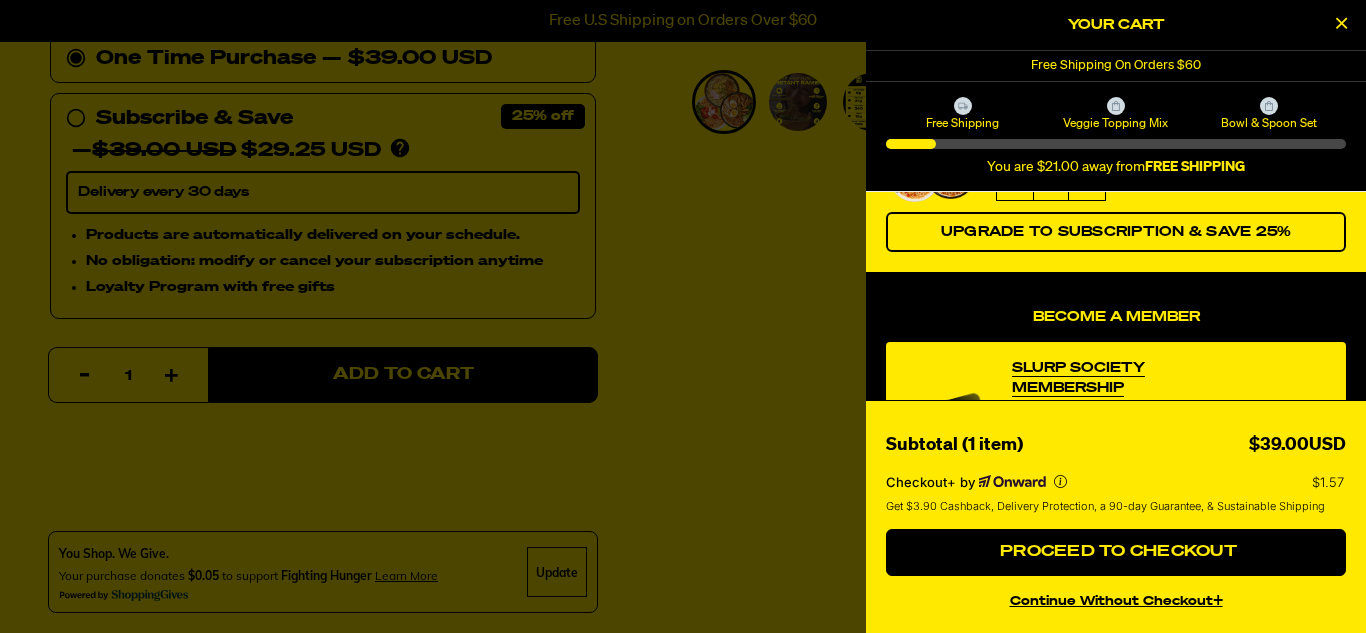 scroll, scrollTop: 0, scrollLeft: 0, axis: both 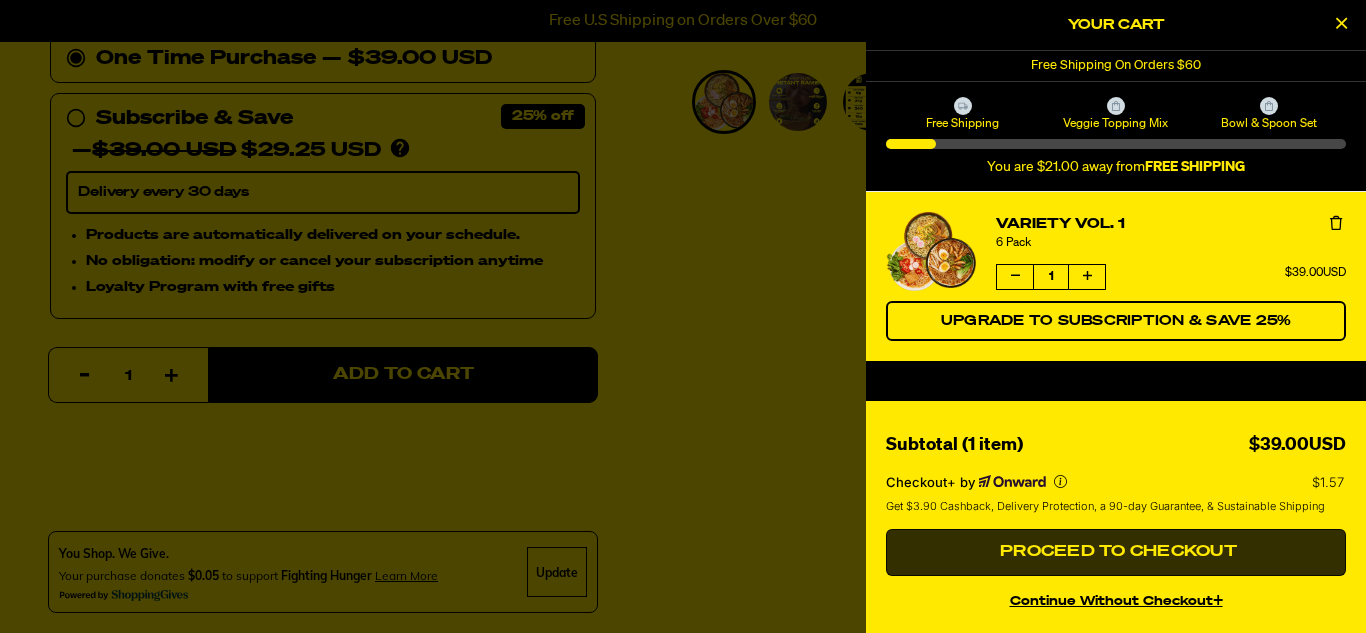 click on "Proceed to Checkout" at bounding box center [1116, 552] 